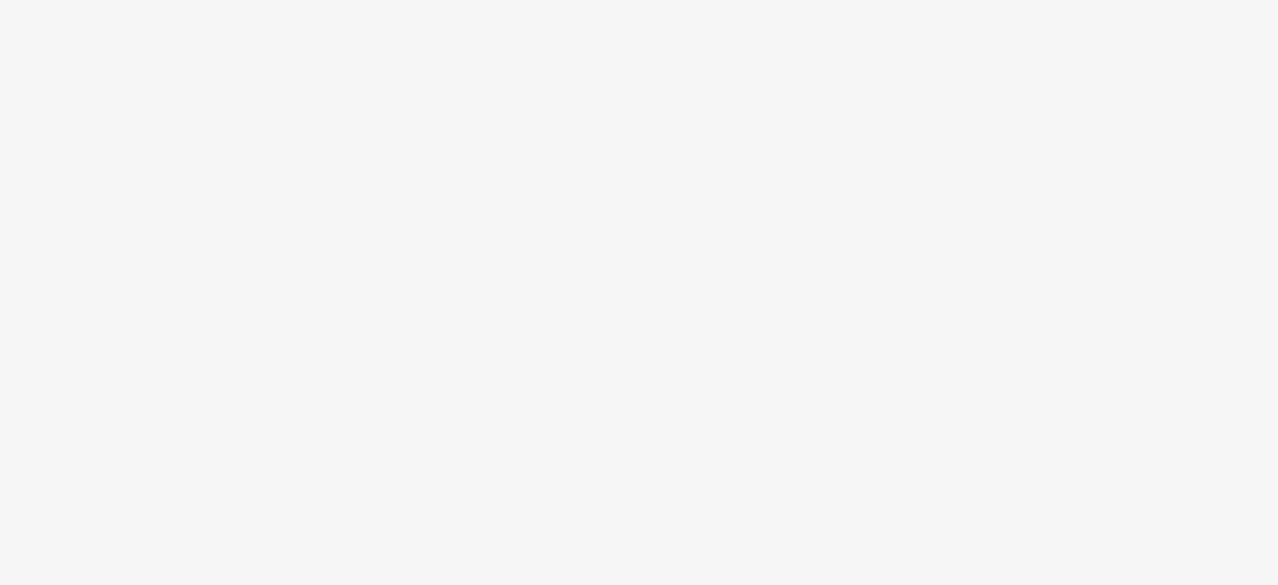 scroll, scrollTop: 0, scrollLeft: 0, axis: both 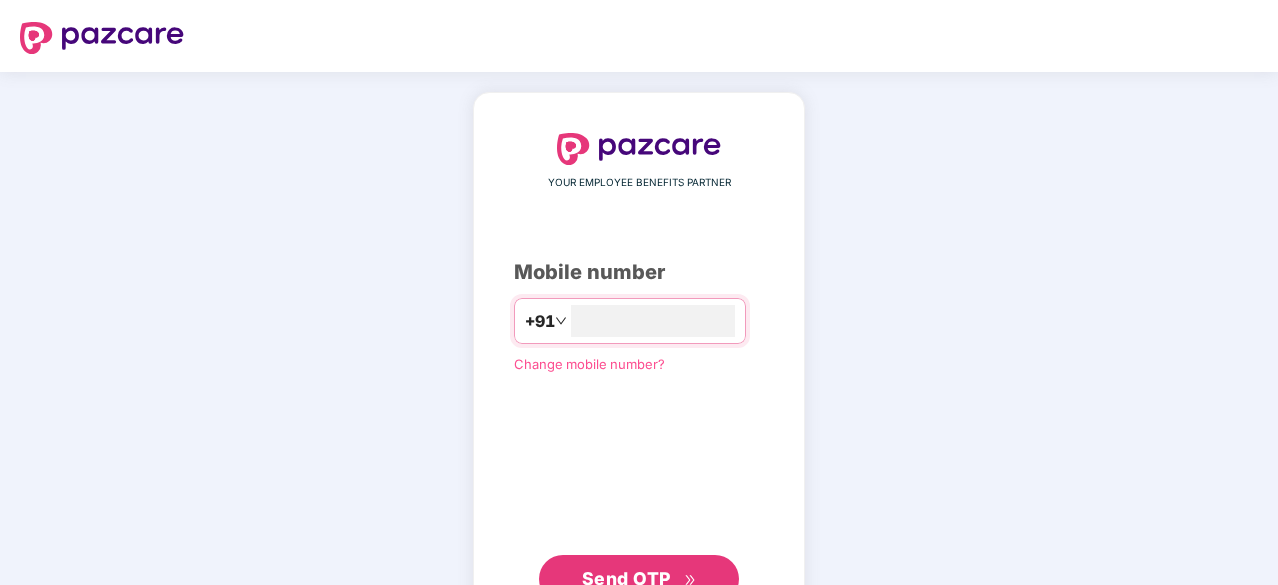 click on "+91 **" at bounding box center (630, 321) 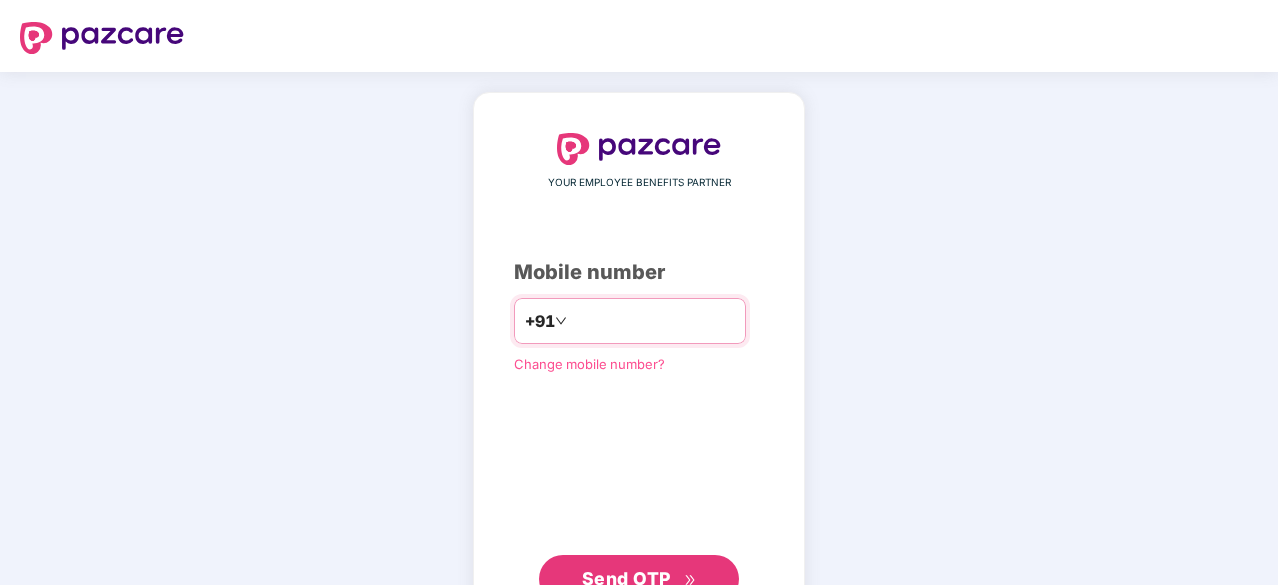 click on "**" at bounding box center (653, 321) 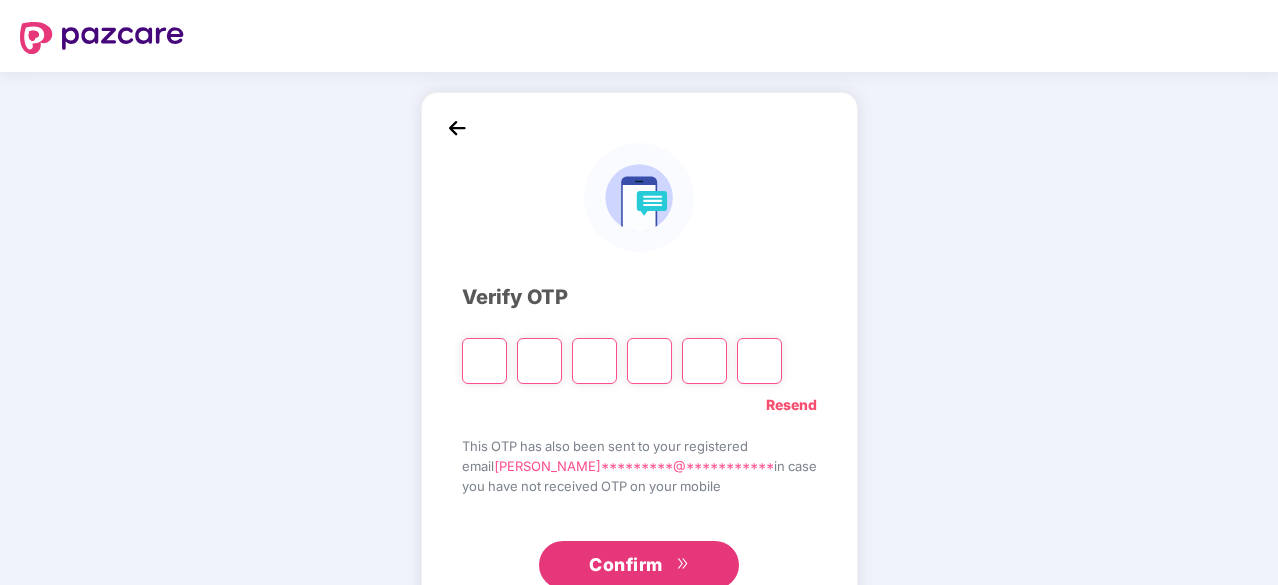 type on "*" 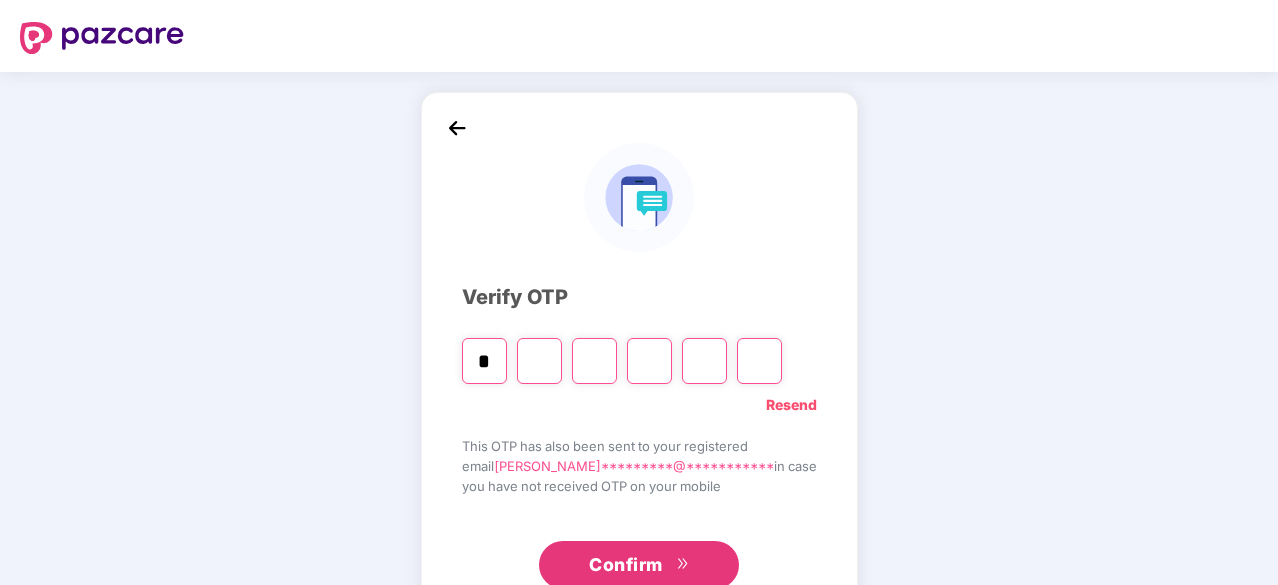 type on "*" 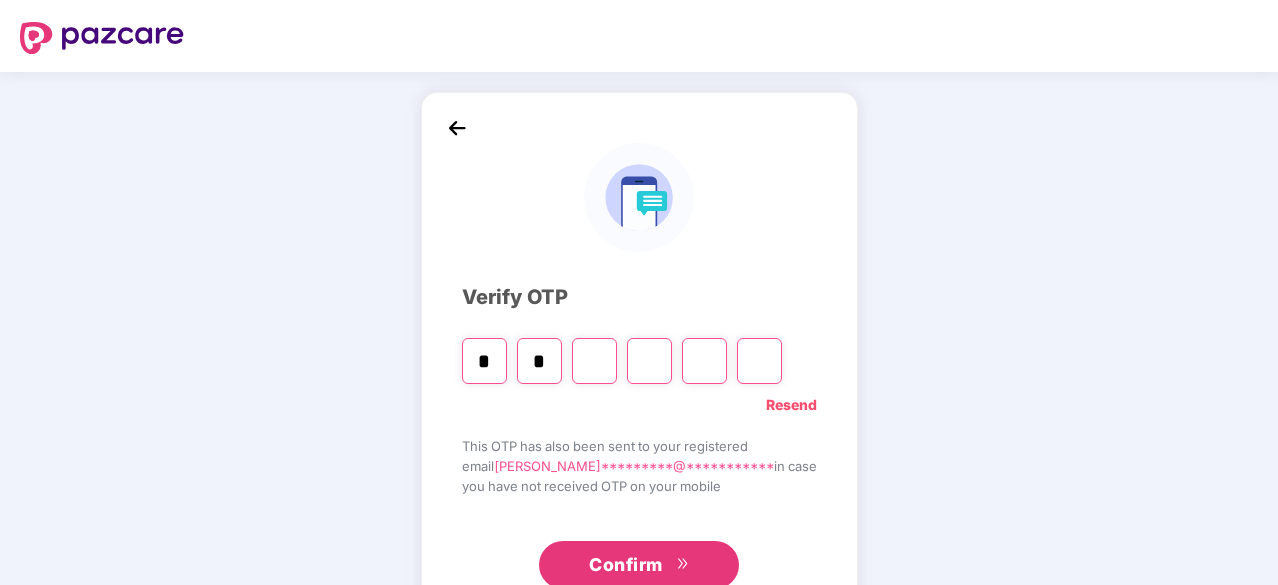 type on "*" 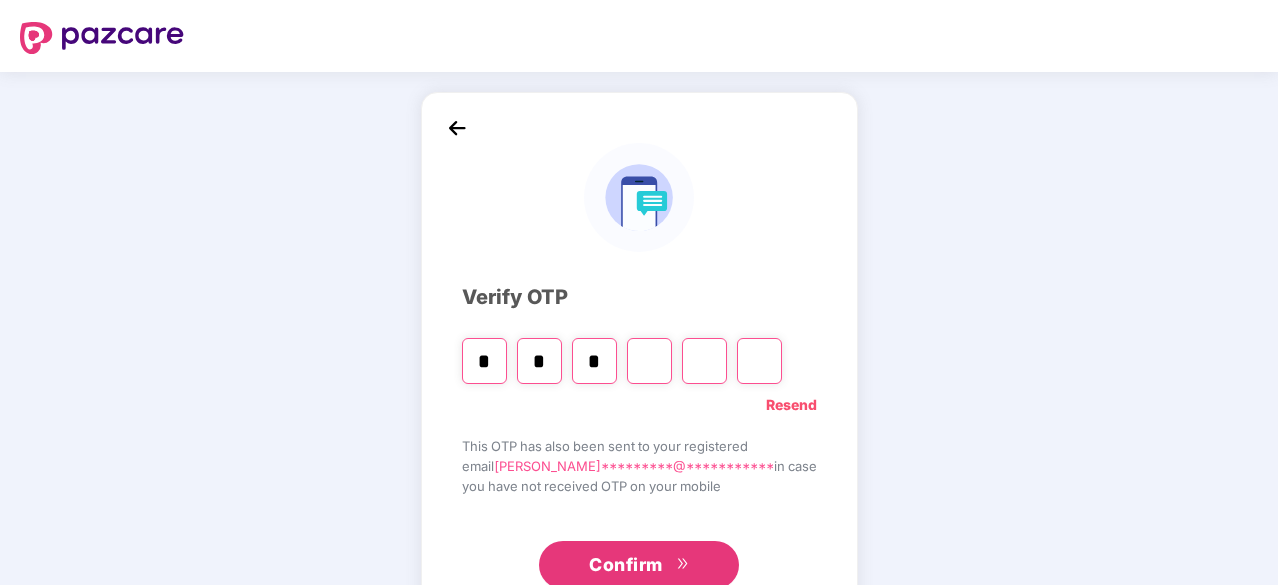 type on "*" 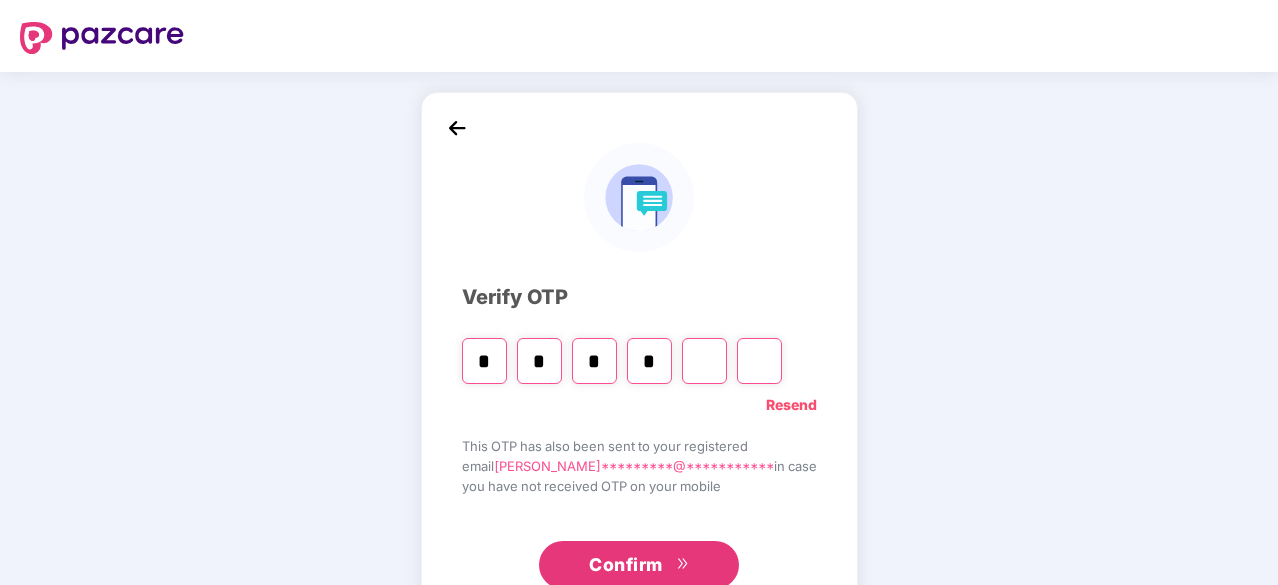 type on "*" 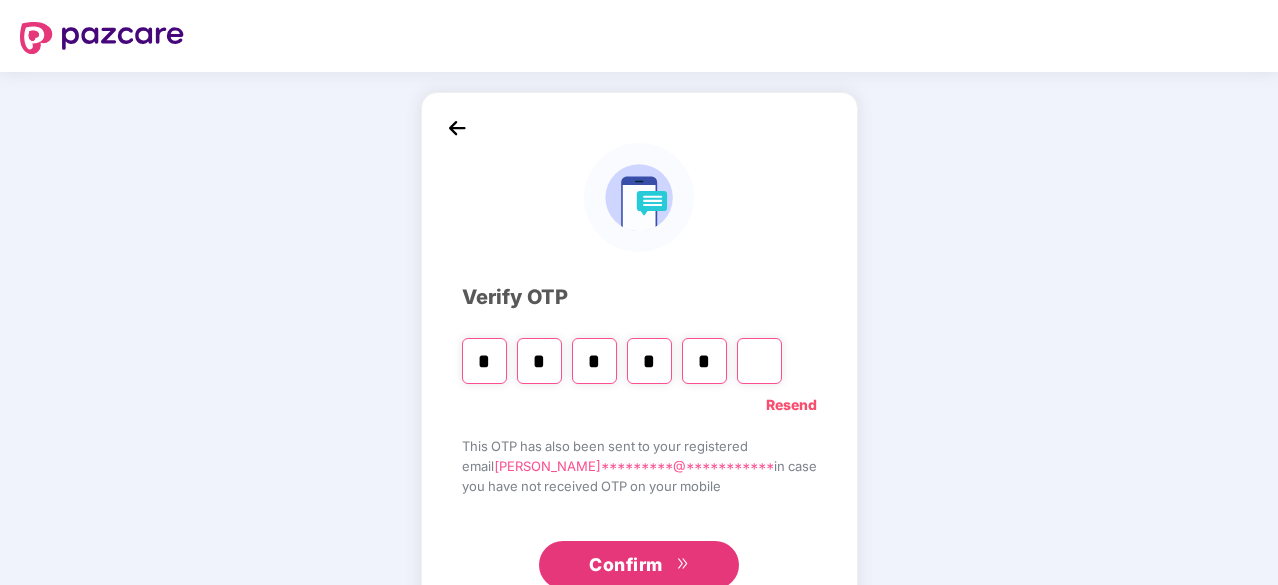 type on "*" 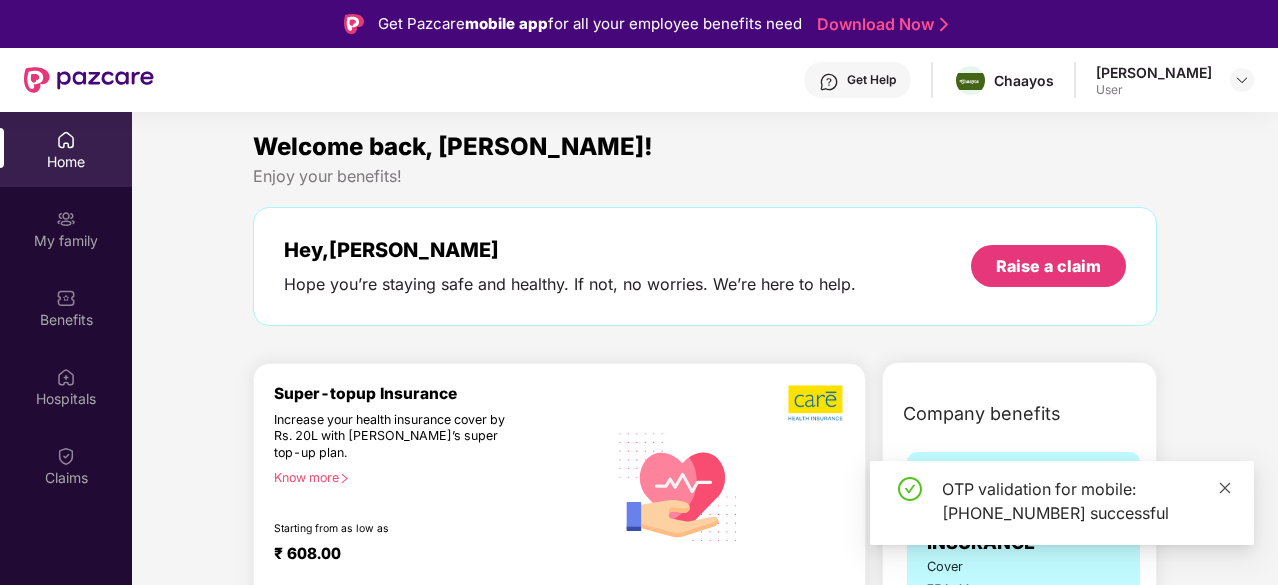 click 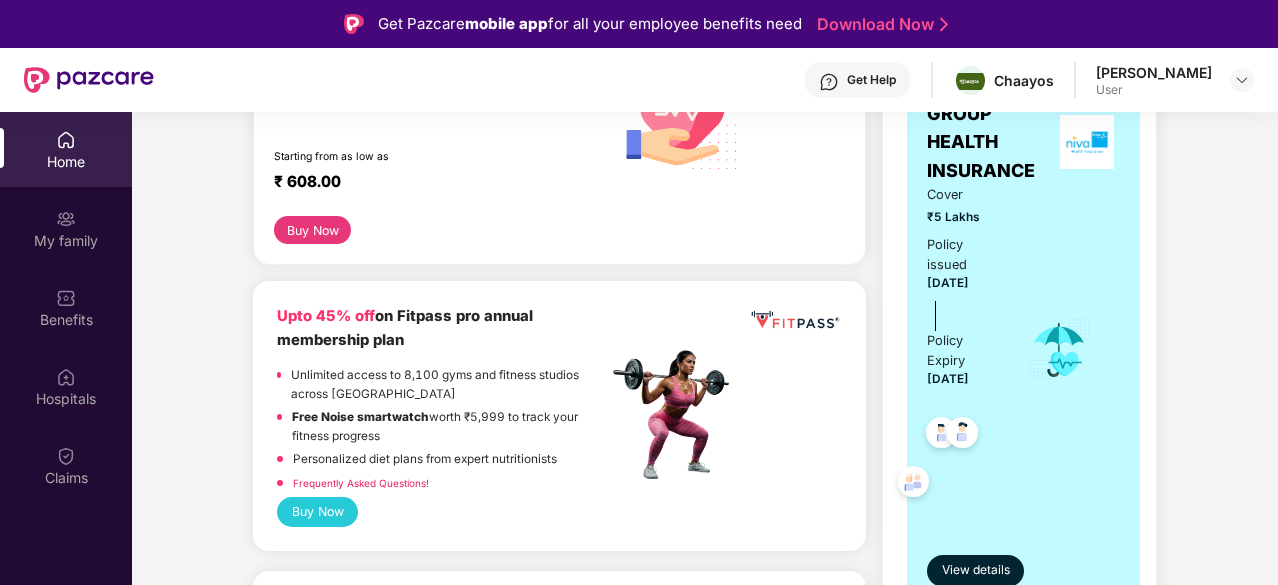scroll, scrollTop: 288, scrollLeft: 0, axis: vertical 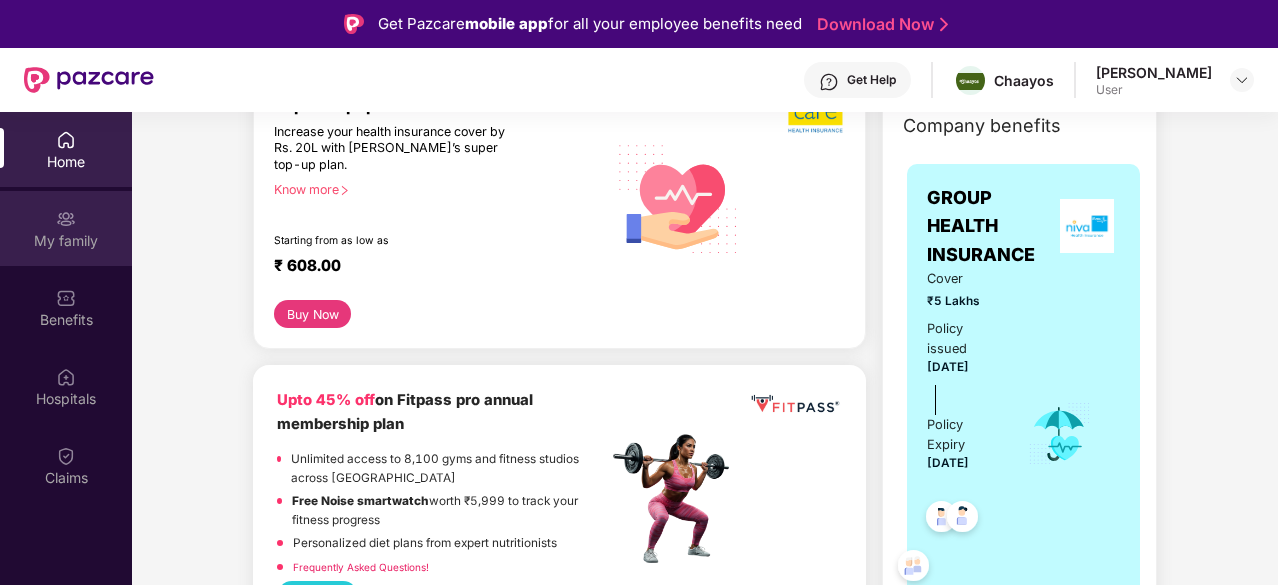 click on "My family" at bounding box center [66, 241] 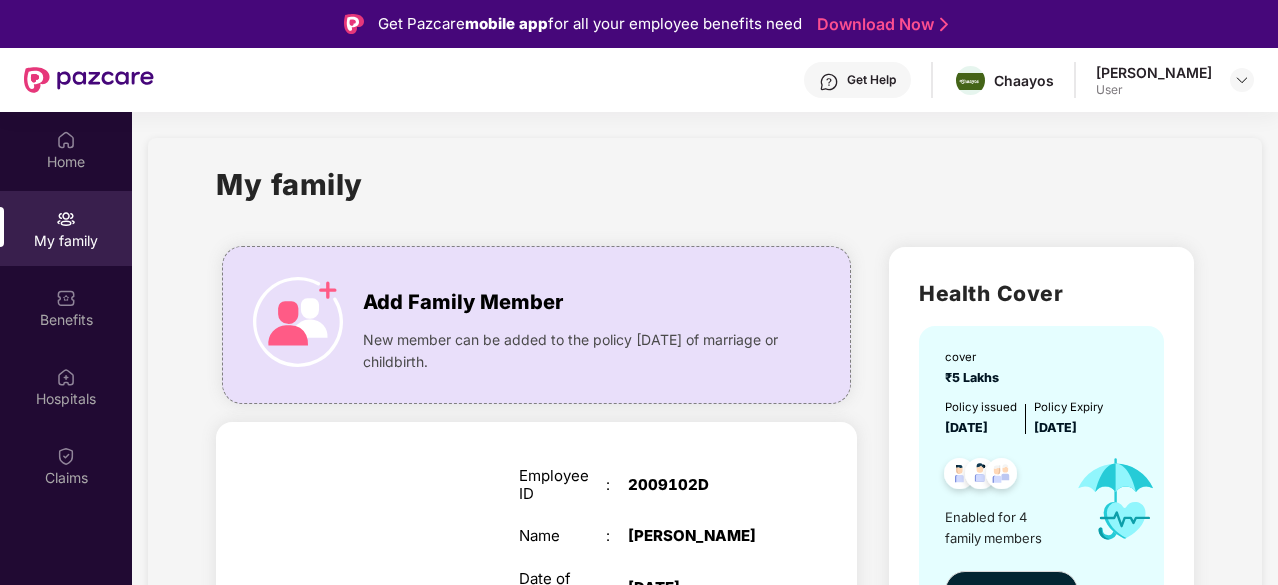 scroll, scrollTop: 0, scrollLeft: 0, axis: both 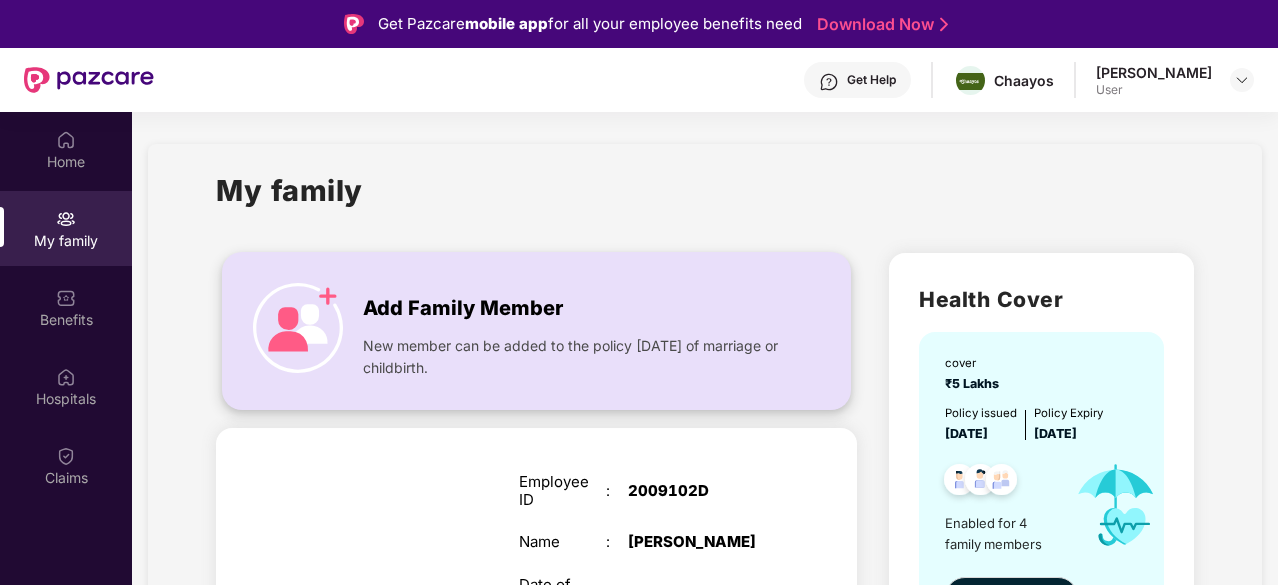 click at bounding box center [298, 328] 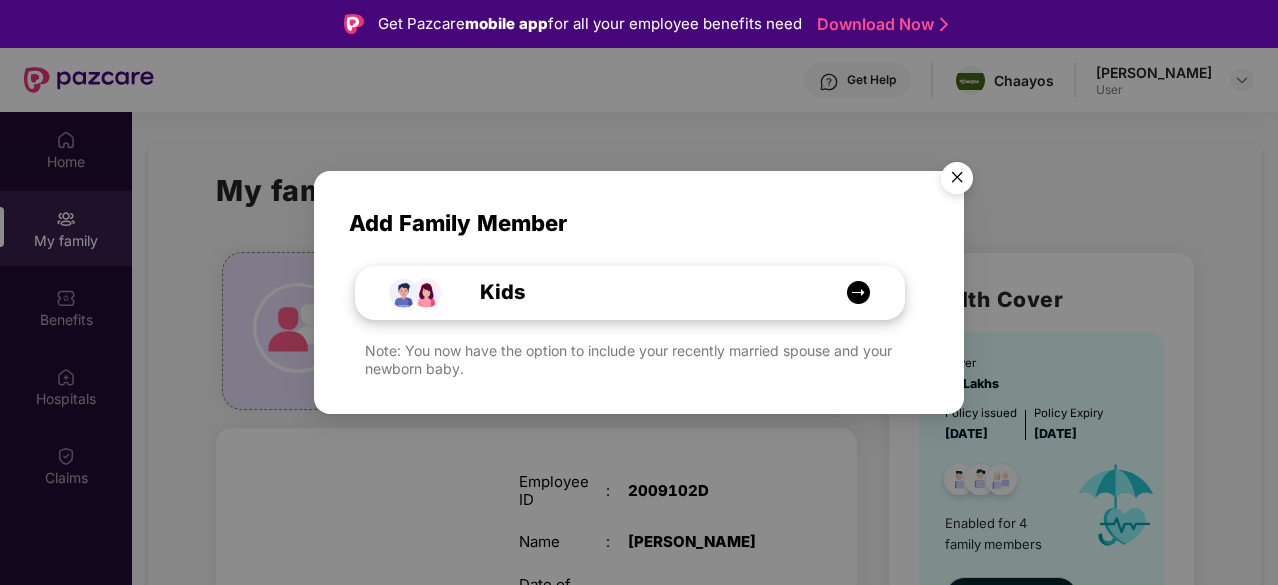 click at bounding box center (858, 292) 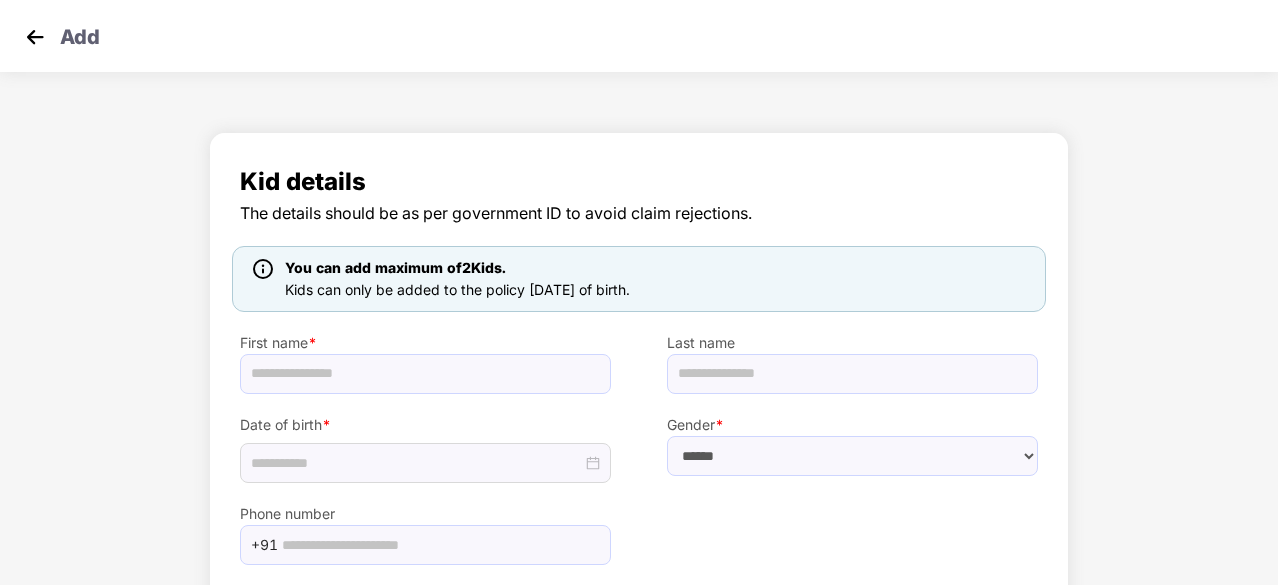 scroll, scrollTop: 135, scrollLeft: 0, axis: vertical 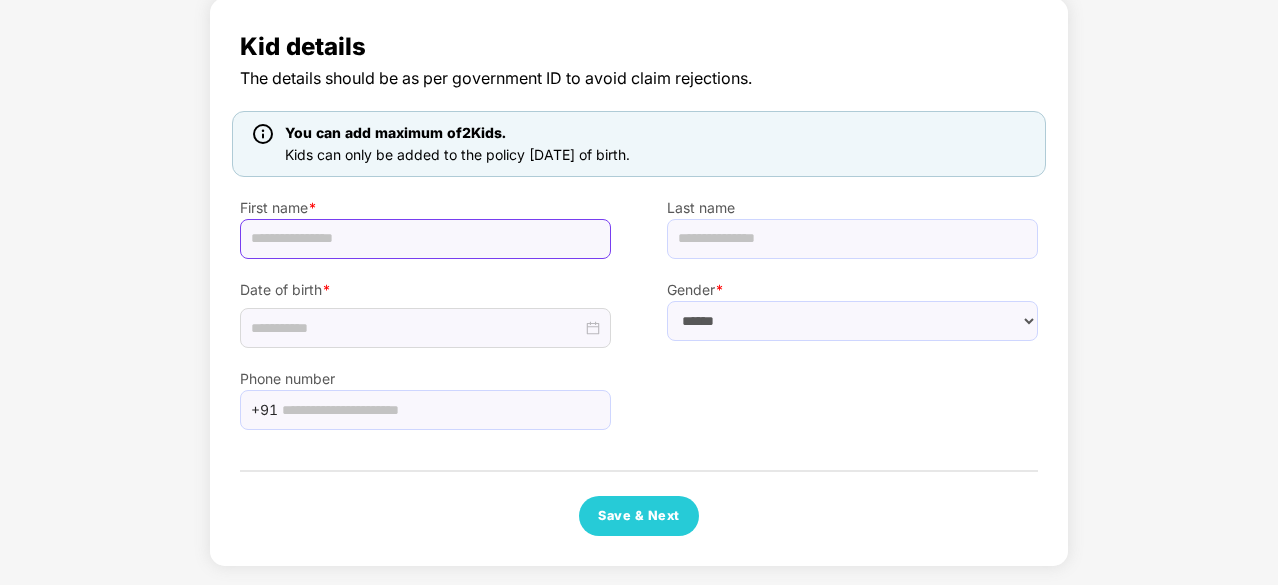 click at bounding box center [425, 239] 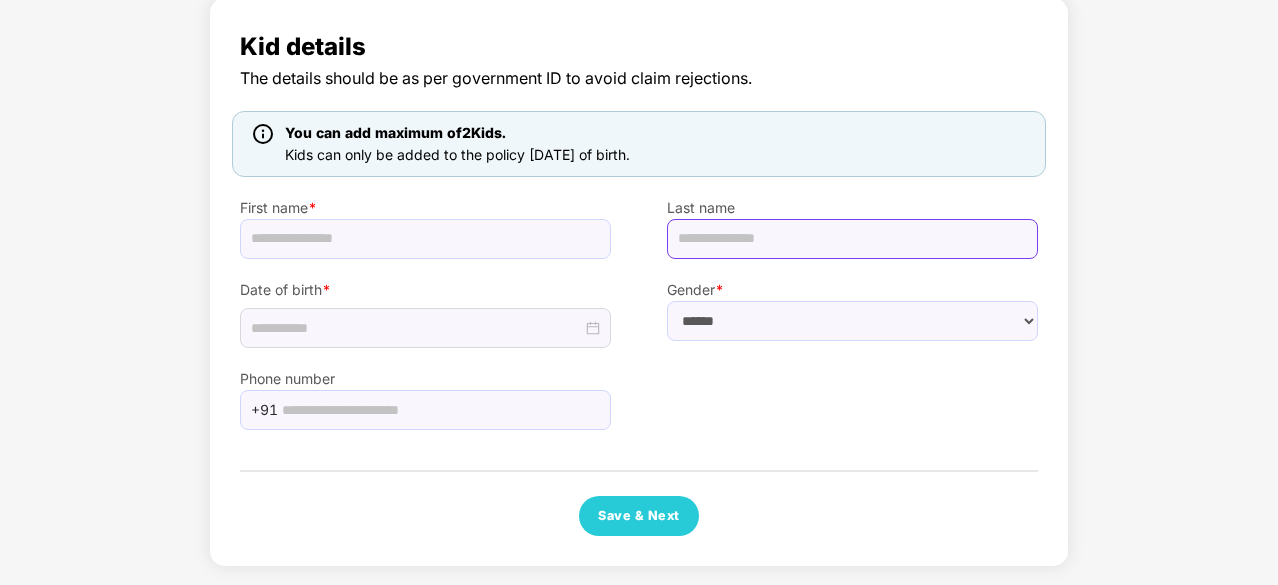 click at bounding box center (852, 239) 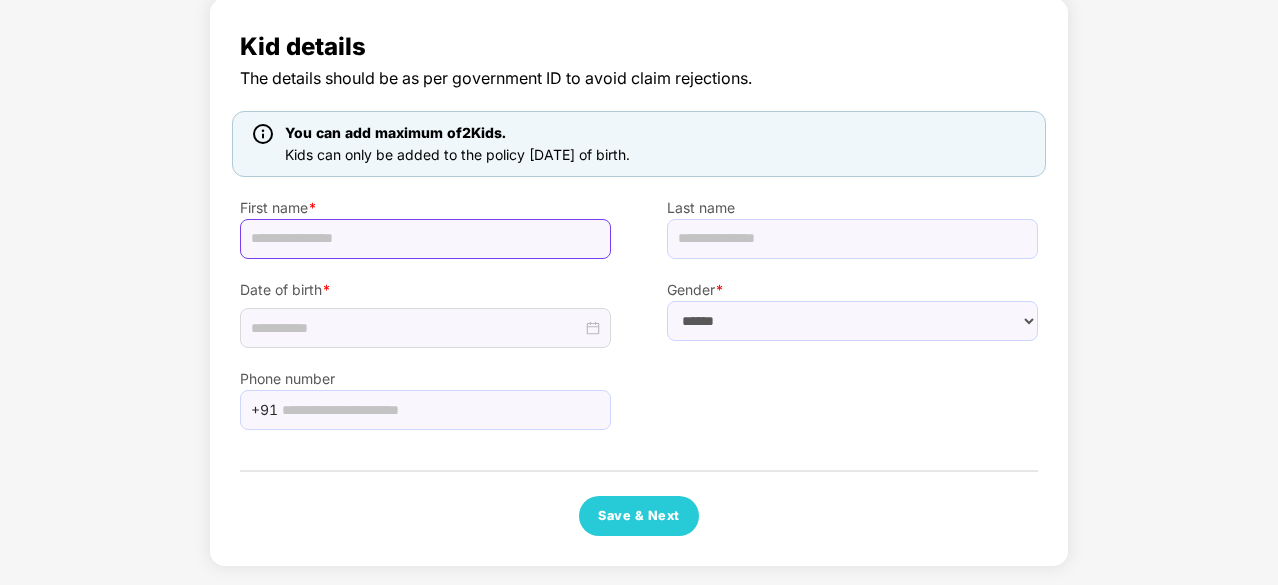 click at bounding box center [425, 239] 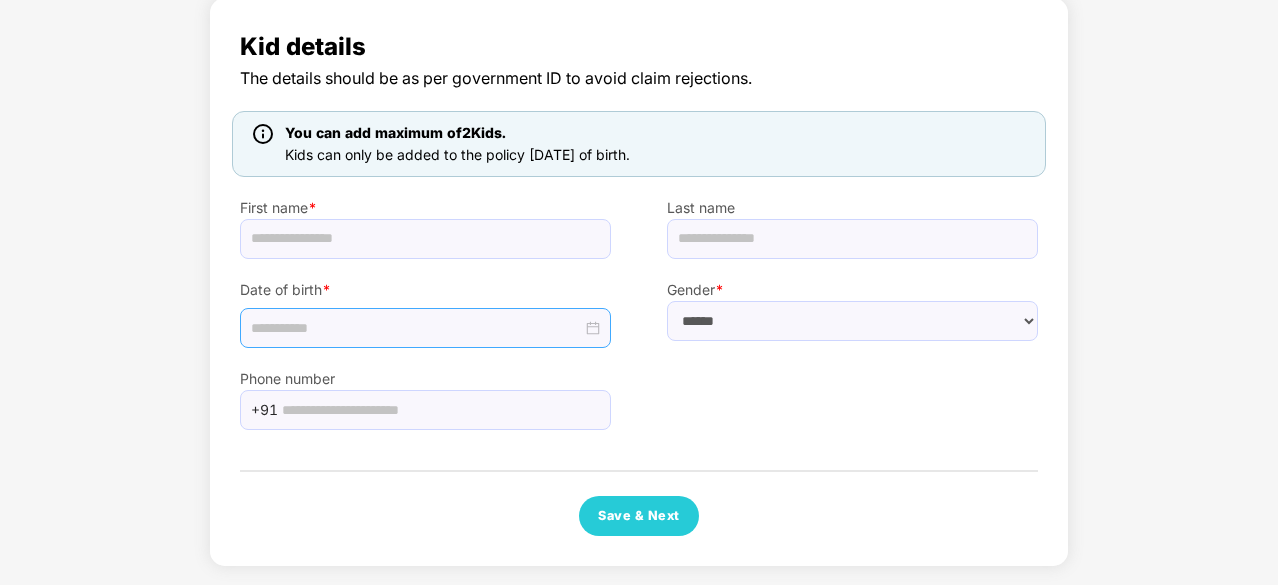 click at bounding box center [425, 328] 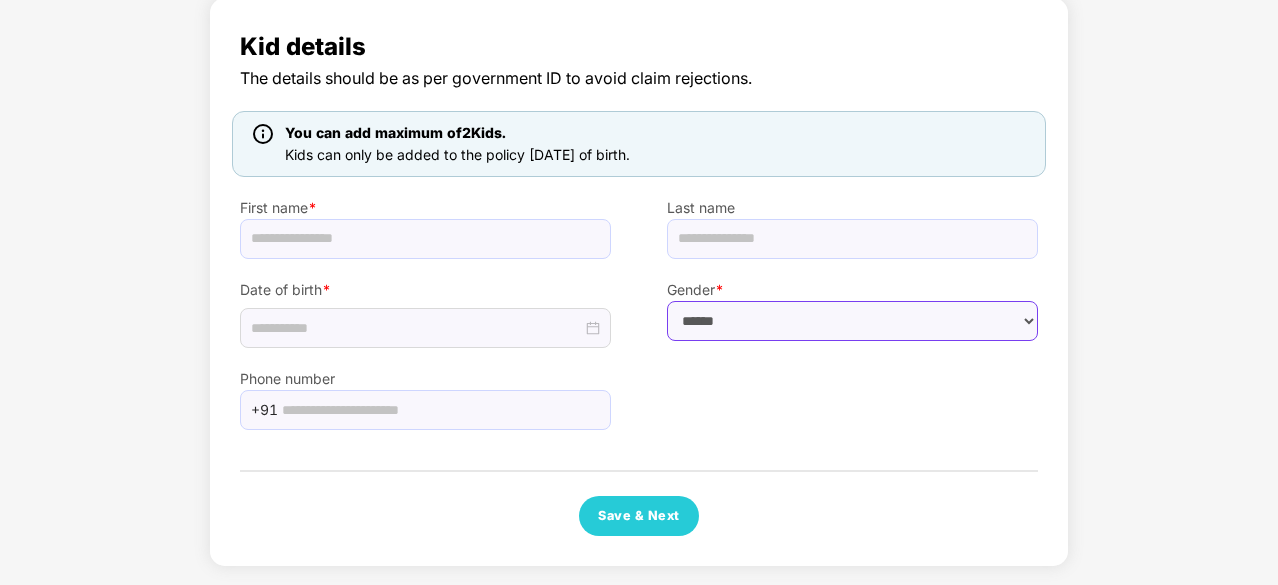 click on "****** **** ******" at bounding box center (852, 321) 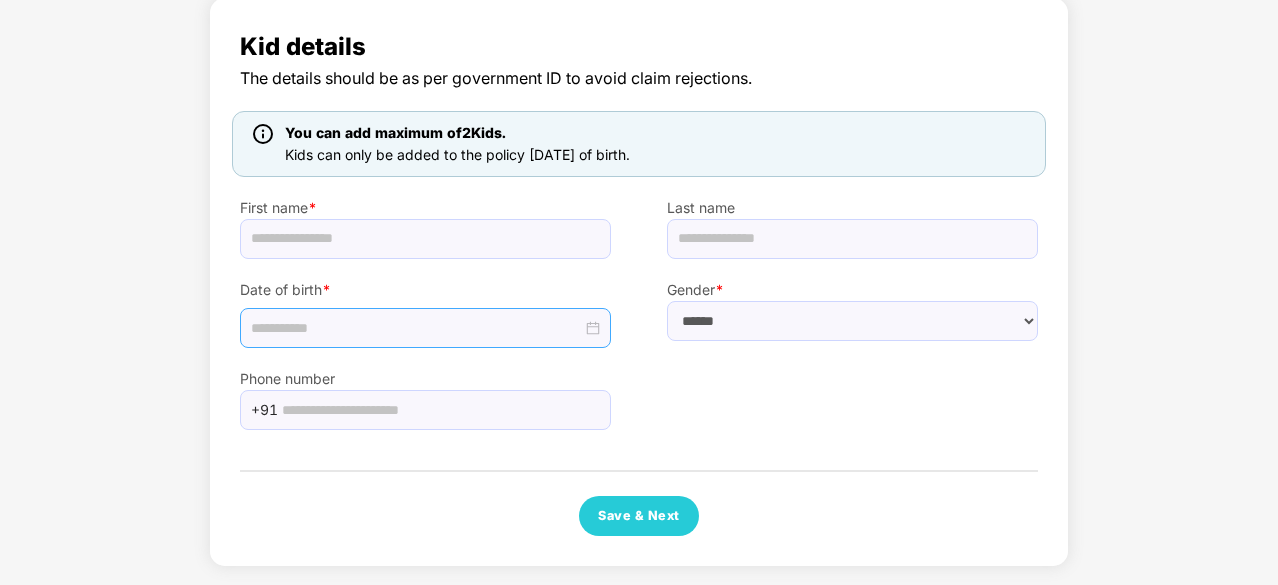 click at bounding box center [425, 328] 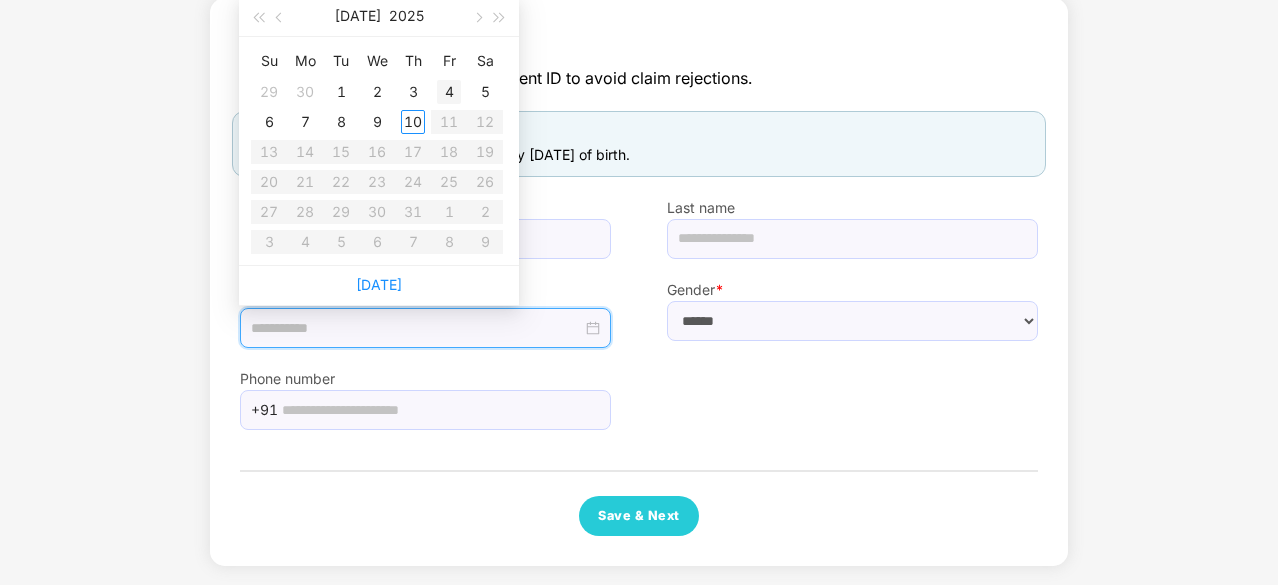 type on "**********" 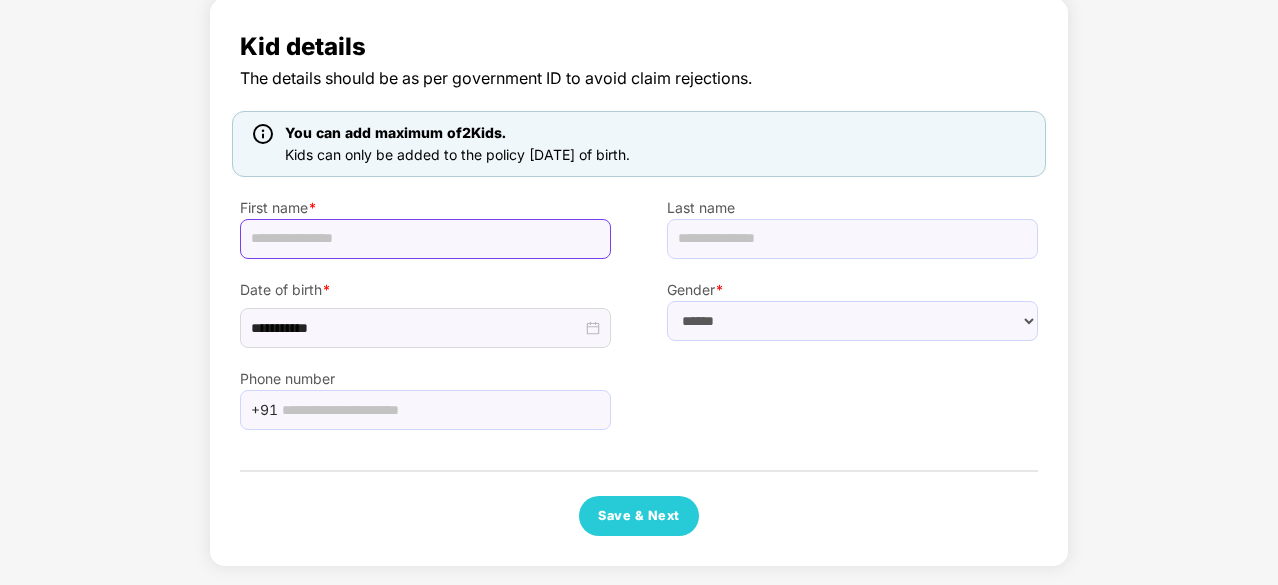click at bounding box center [425, 239] 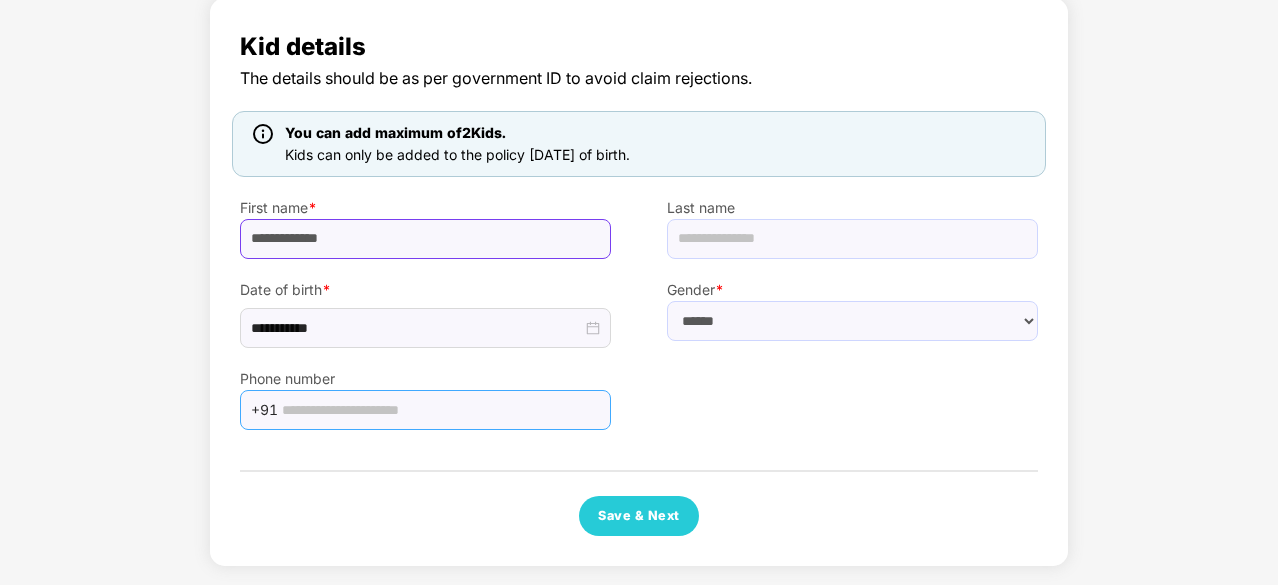type on "**********" 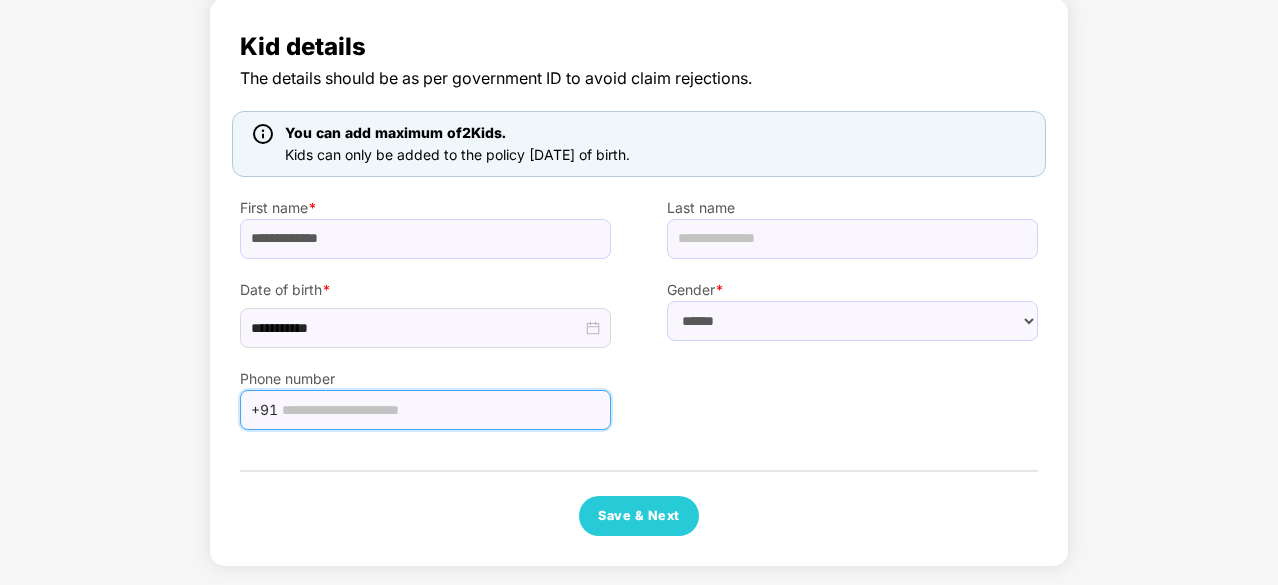 click at bounding box center [440, 410] 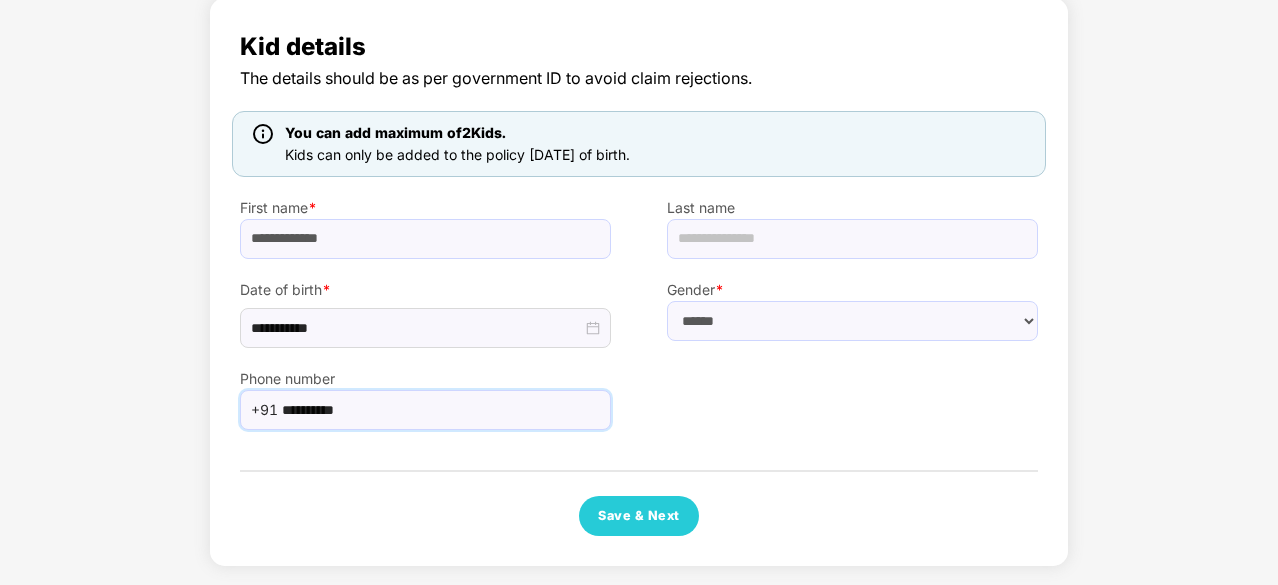 type on "**********" 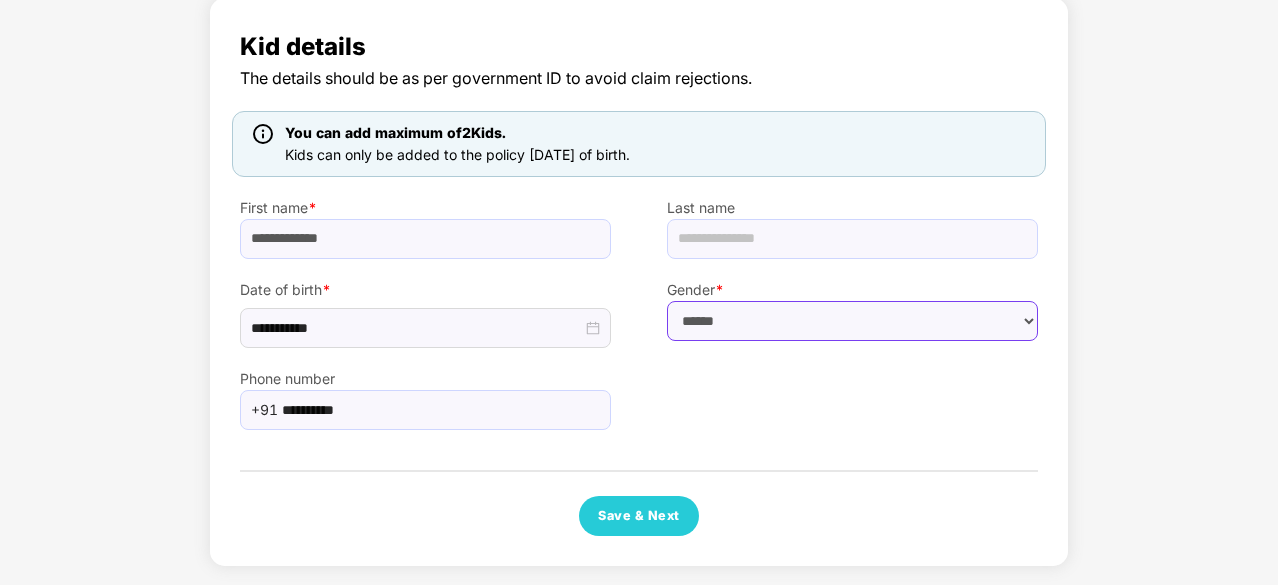 click on "****** **** ******" at bounding box center [852, 321] 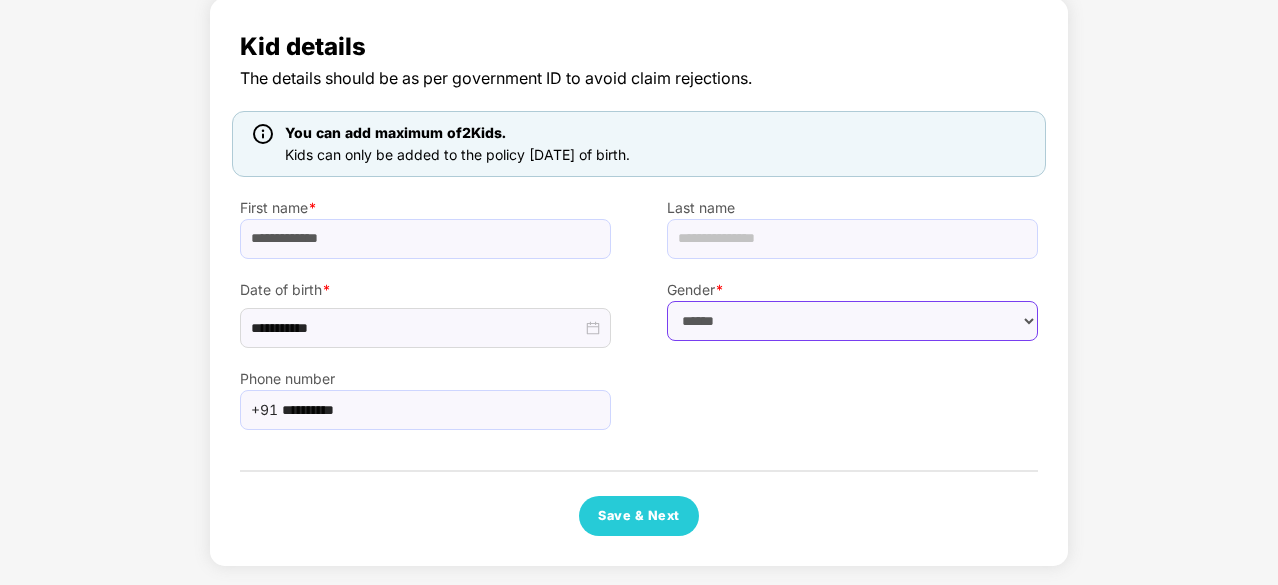 select on "******" 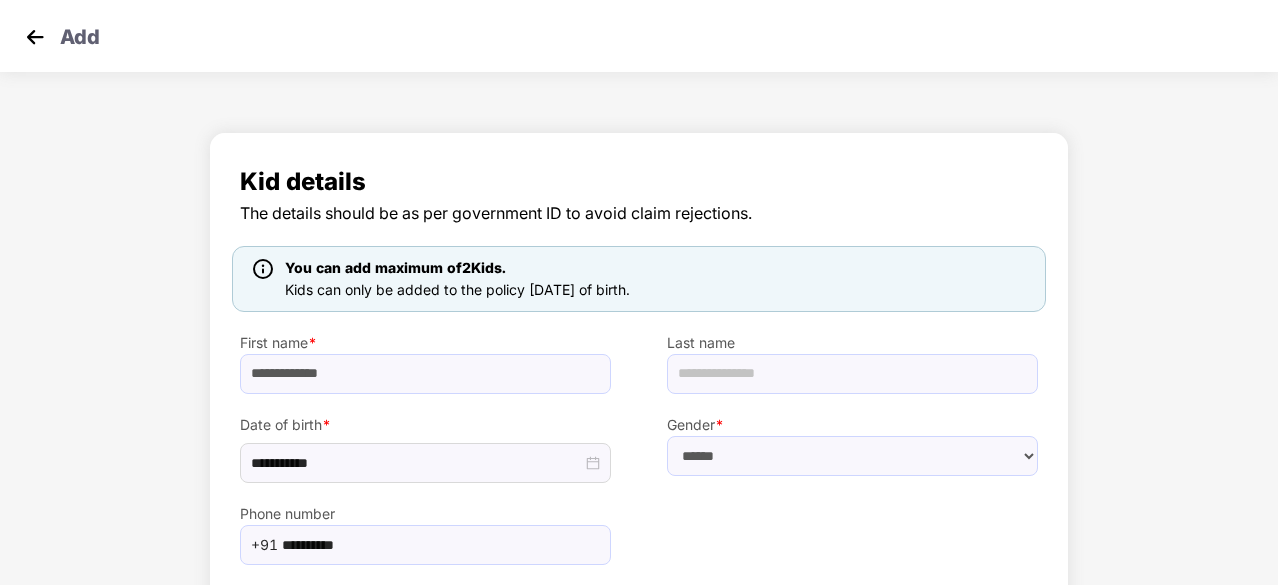 click at bounding box center (35, 37) 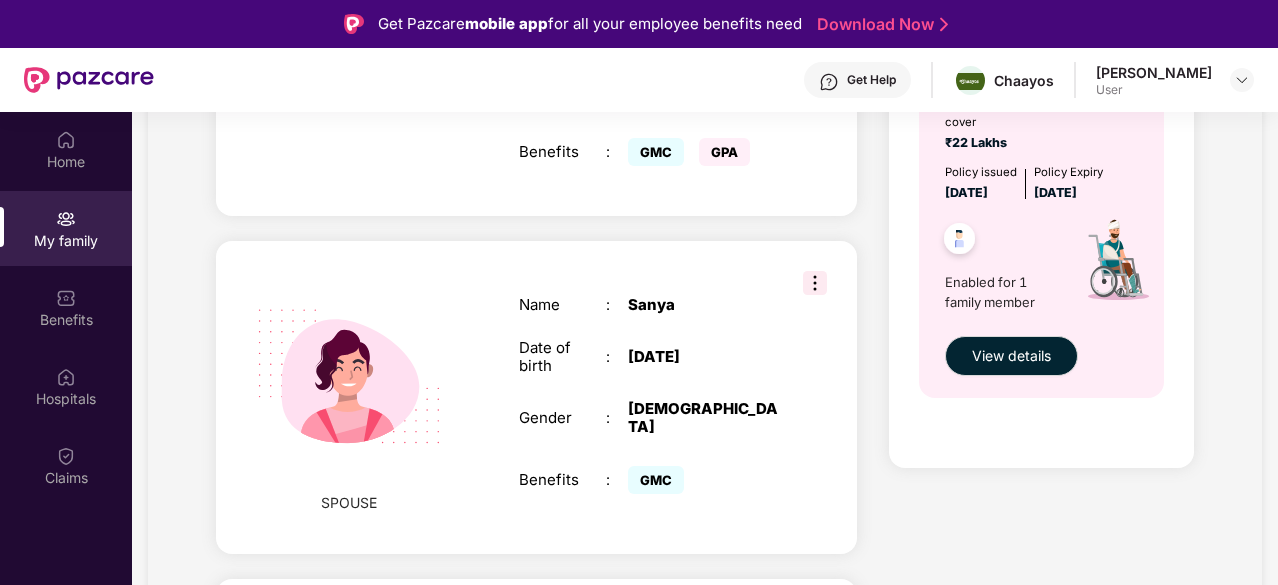 scroll, scrollTop: 1282, scrollLeft: 0, axis: vertical 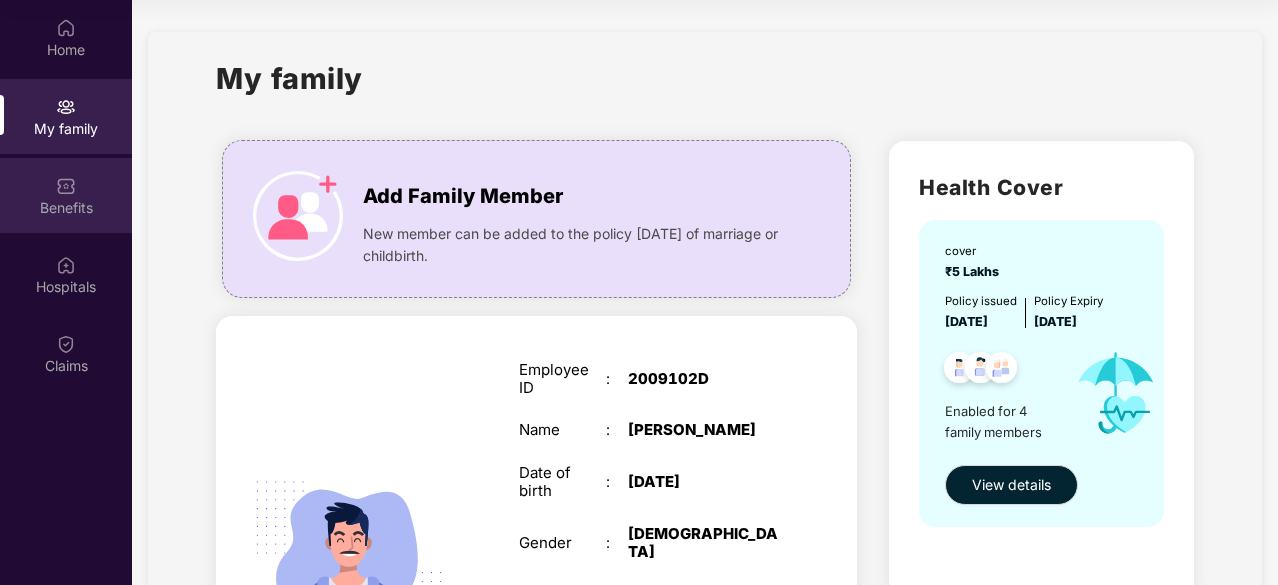 click on "Benefits" at bounding box center [66, 208] 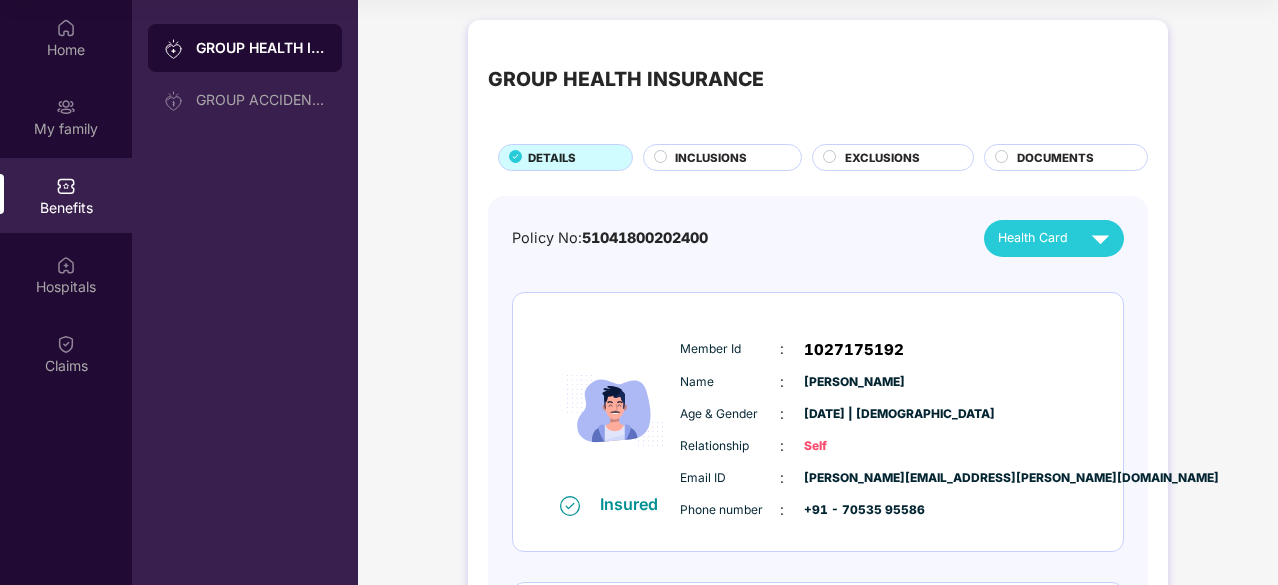 scroll, scrollTop: 2, scrollLeft: 0, axis: vertical 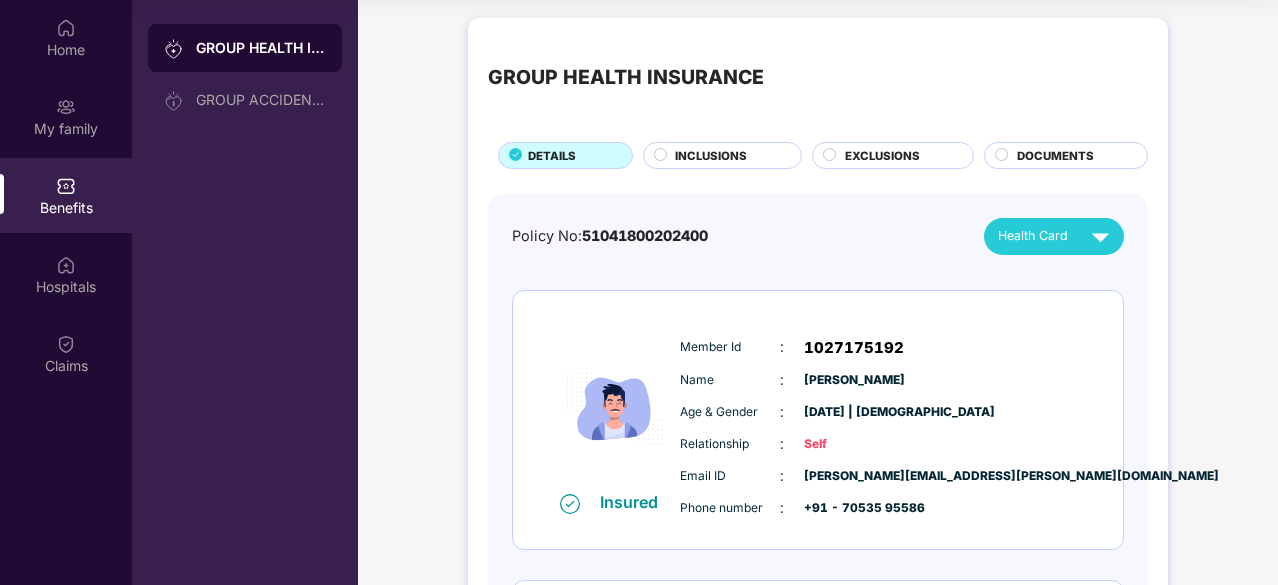click on "INCLUSIONS" at bounding box center [711, 156] 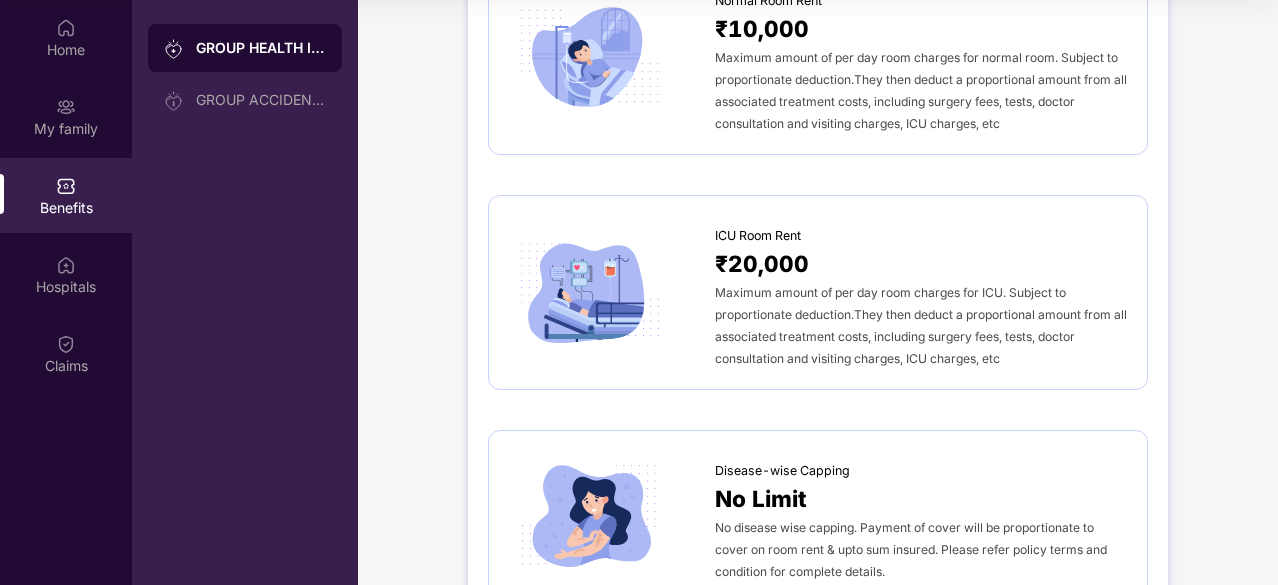 scroll, scrollTop: 0, scrollLeft: 0, axis: both 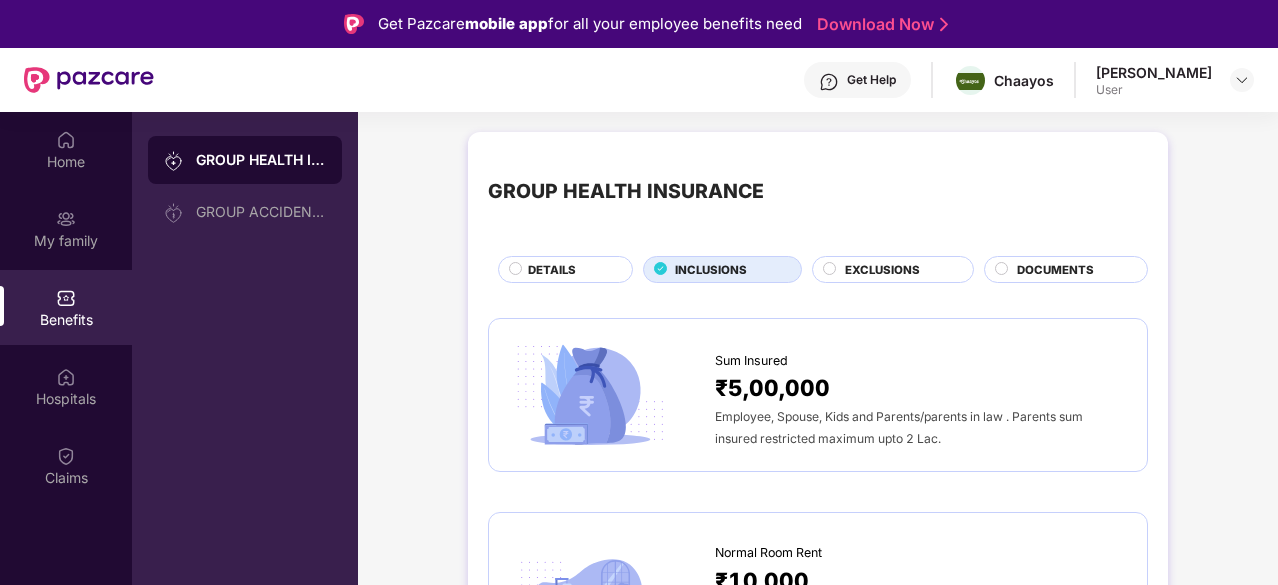 click on "EXCLUSIONS" at bounding box center (882, 270) 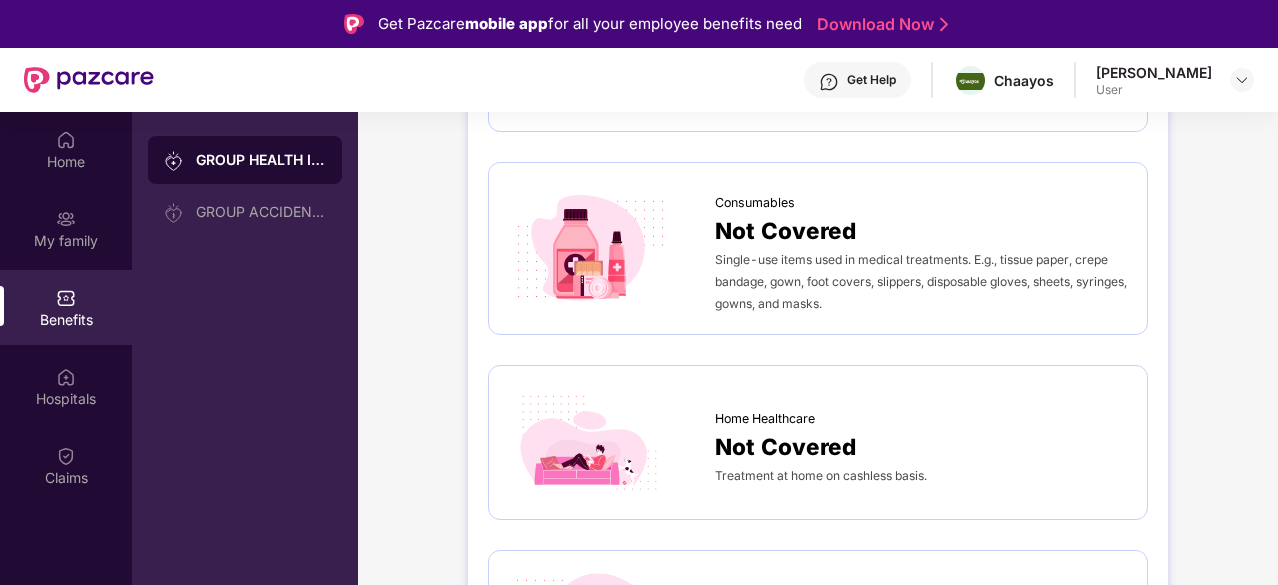 scroll, scrollTop: 1345, scrollLeft: 0, axis: vertical 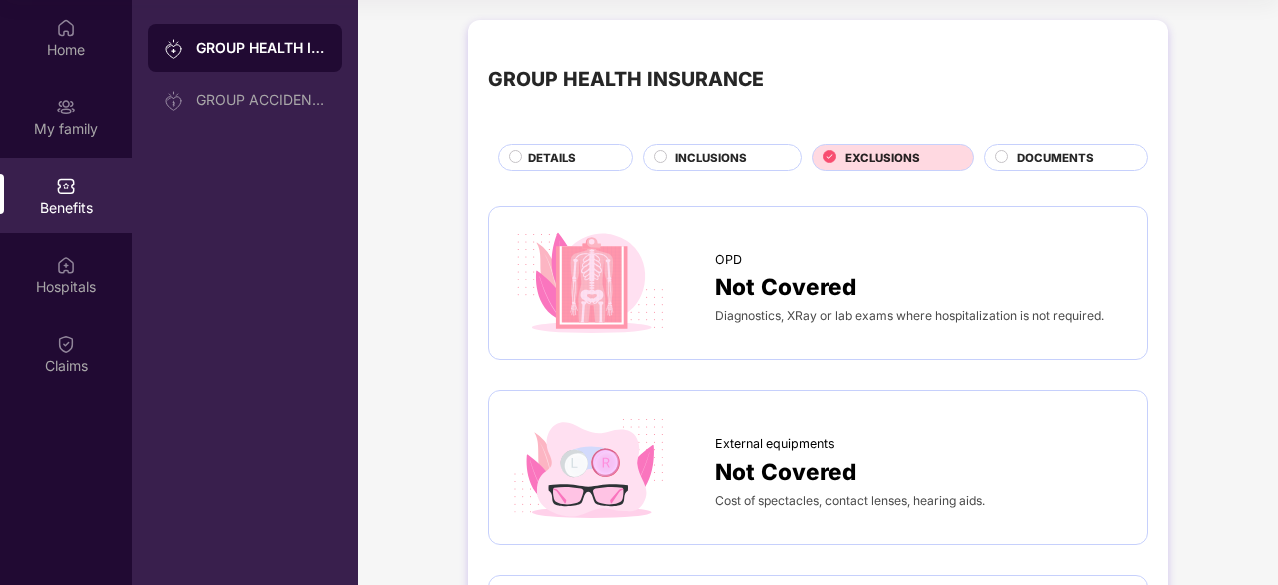 click on "DOCUMENTS" at bounding box center [1055, 158] 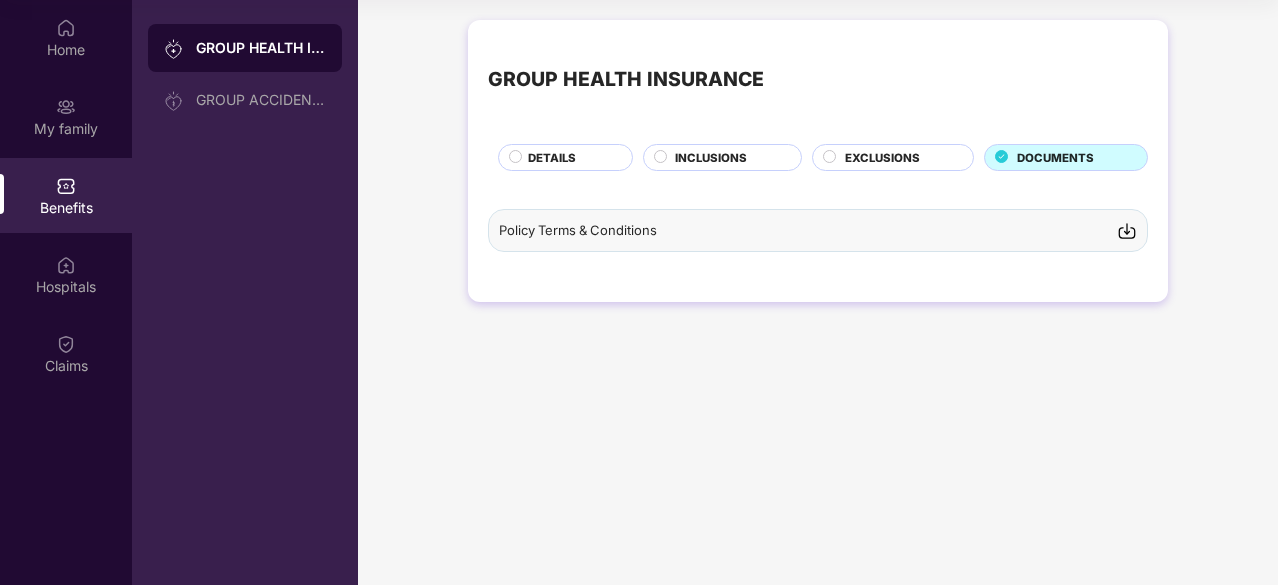 click on "EXCLUSIONS" at bounding box center (893, 157) 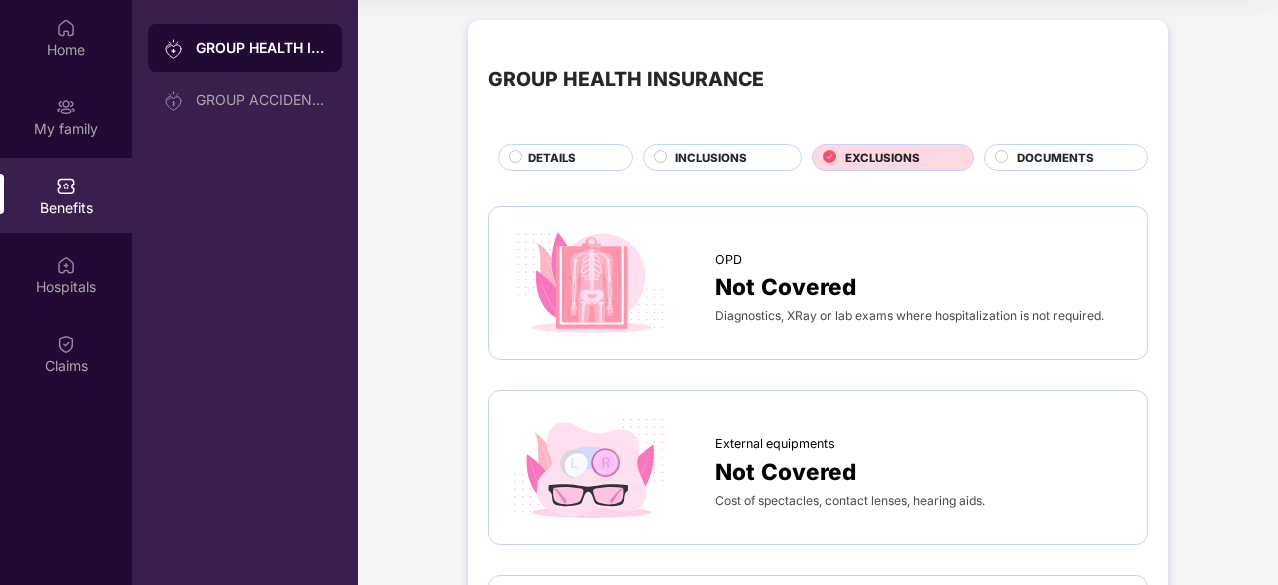 click on "EXCLUSIONS" at bounding box center (888, 157) 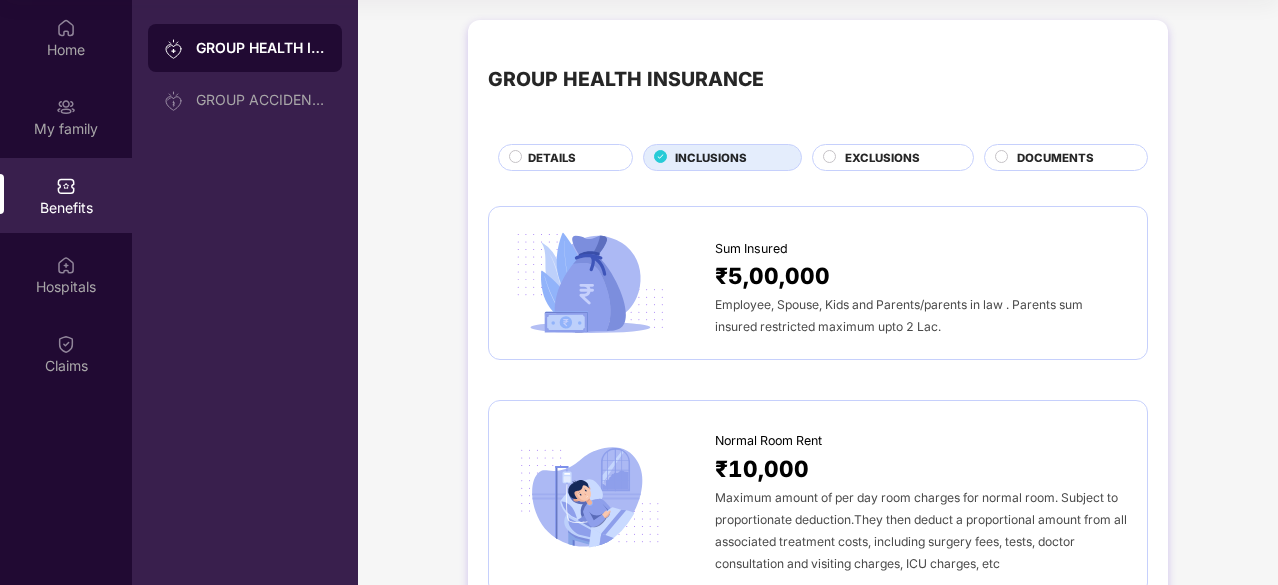 click on "GROUP HEALTH INSURANCE DETAILS INCLUSIONS EXCLUSIONS DOCUMENTS Sum Insured ₹5,00,000 Employee, Spouse, Kids and Parents/parents in law .
Parents sum insured restricted maximum upto 2 Lac.
Normal Room Rent ₹10,000 Maximum amount of per day room charges for normal room. Subject to proportionate deduction.They then deduct a proportional amount from all associated treatment costs, including surgery fees, tests, doctor consultation and visiting charges, ICU charges, etc ICU Room Rent ₹20,000 Maximum amount of per day room charges for ICU. Subject to proportionate deduction.They then deduct a proportional amount from all associated treatment costs, including surgery fees, tests, doctor consultation and visiting charges, ICU charges, etc Disease-wise Capping No Limit No disease wise capping. Payment of cover will be proportionate to cover on room rent & upto sum insured. Please refer policy terms and condition for complete details. Pre Hospitalization 60 days Post Hospitalization 90 days Ambulance ₹5,000" at bounding box center [818, 1797] 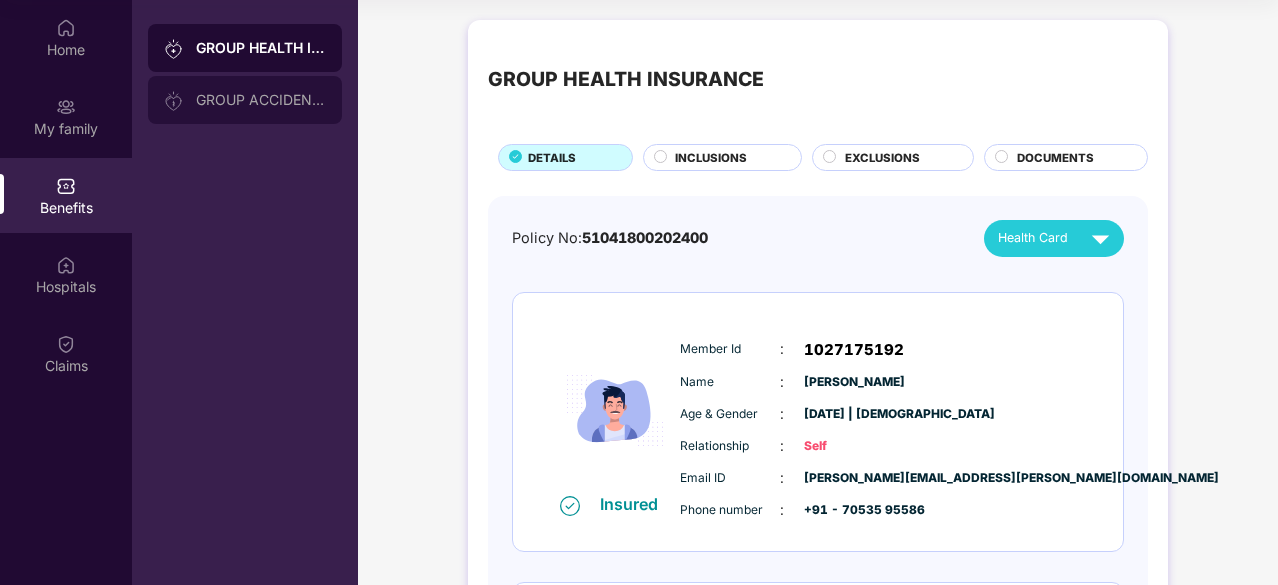 click on "GROUP ACCIDENTAL INSURANCE" at bounding box center [261, 100] 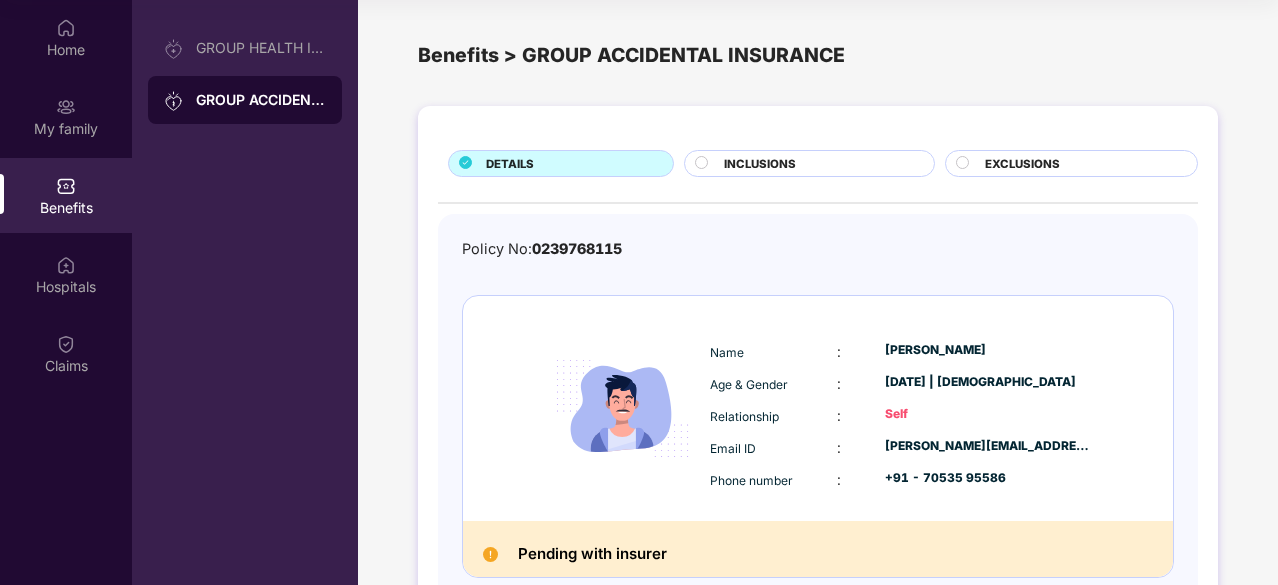scroll, scrollTop: 114, scrollLeft: 0, axis: vertical 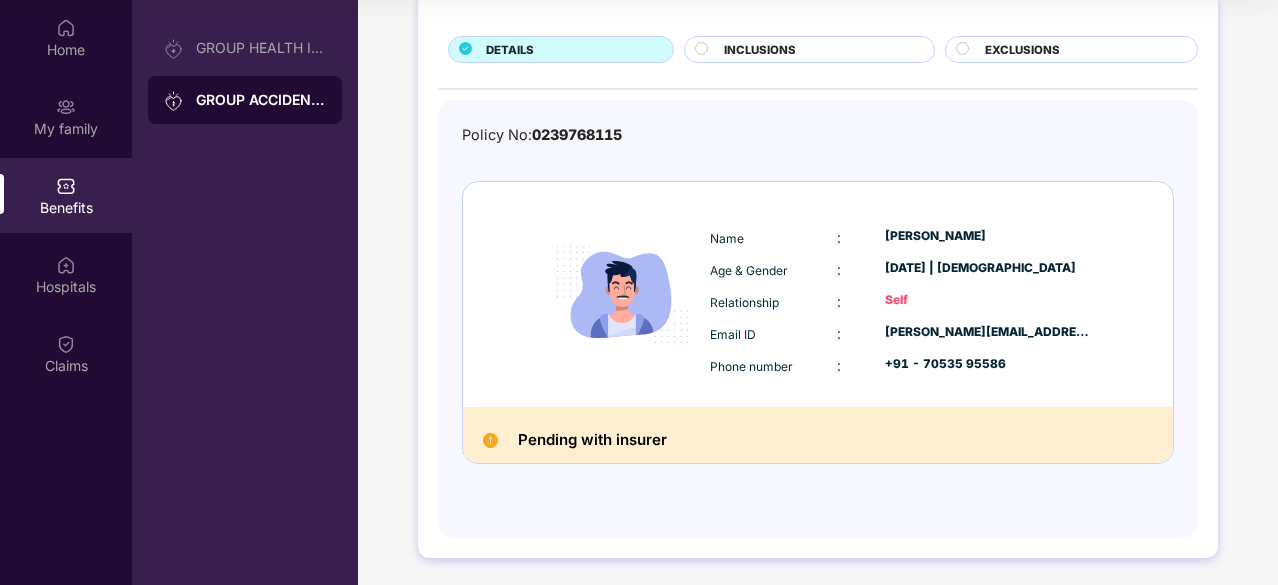 click on "INCLUSIONS" at bounding box center [760, 50] 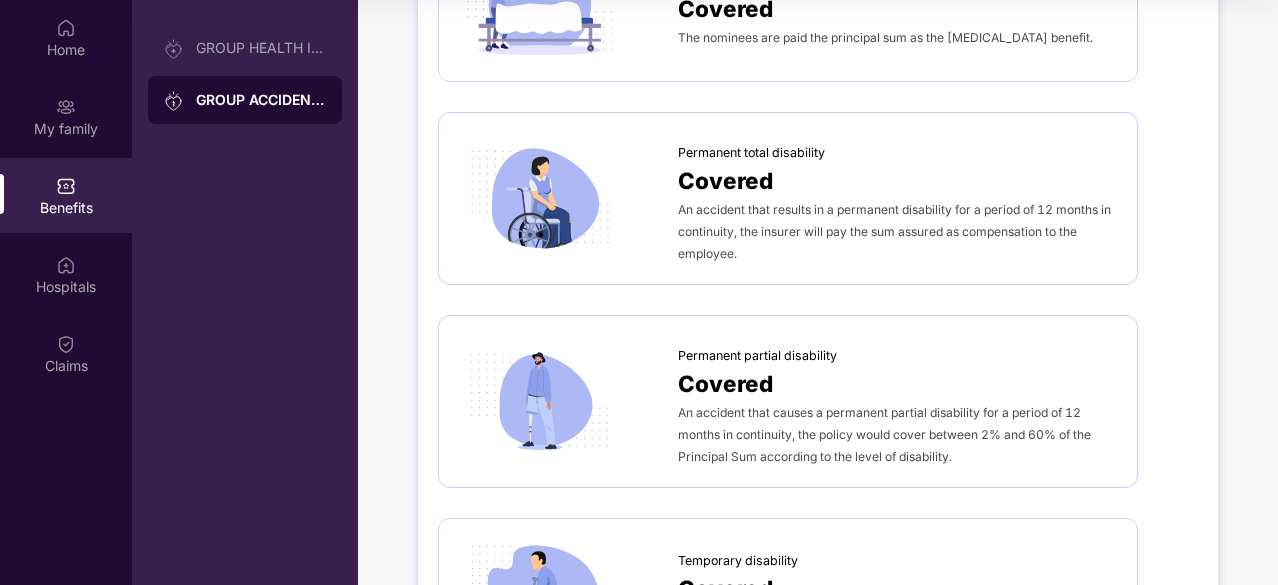 scroll, scrollTop: 0, scrollLeft: 0, axis: both 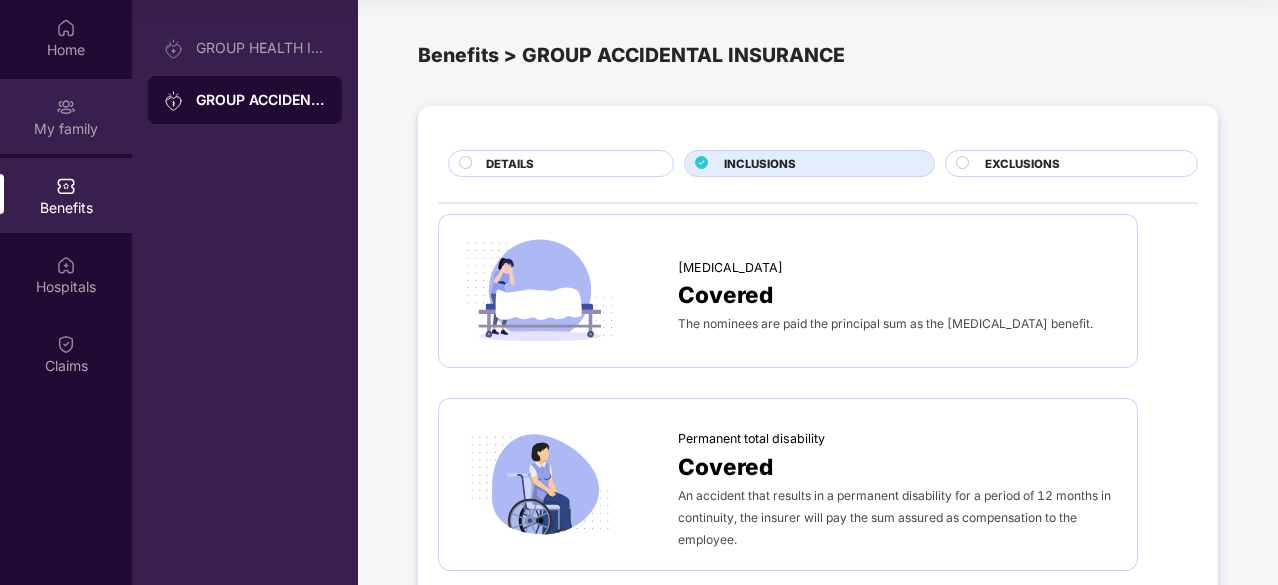 click on "My family" at bounding box center (66, 116) 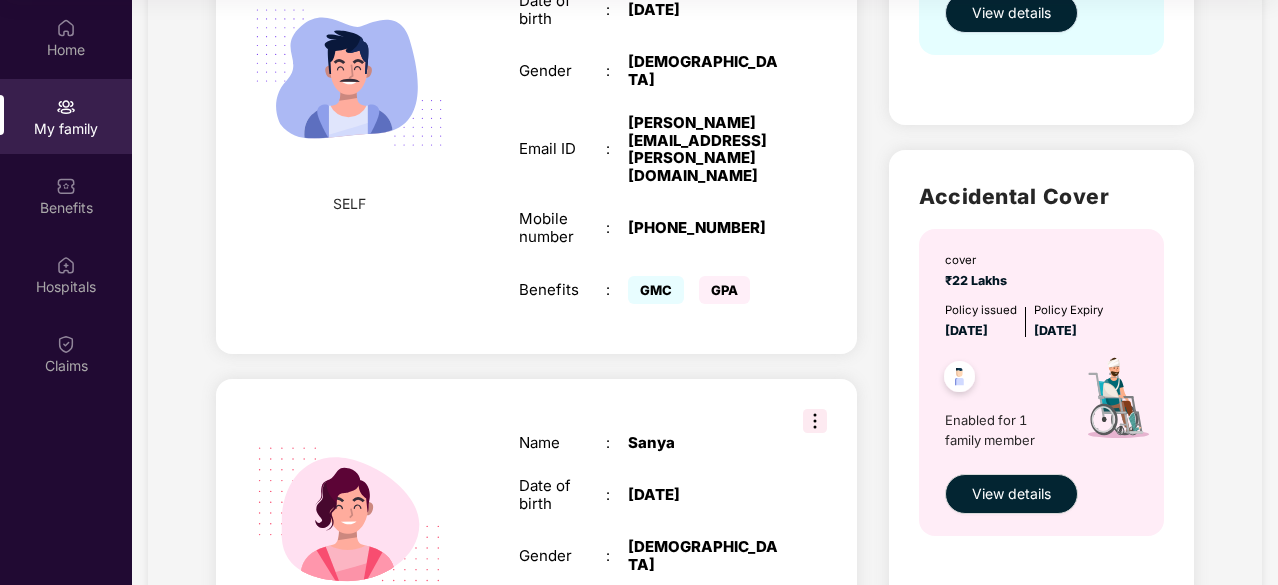 scroll, scrollTop: 473, scrollLeft: 0, axis: vertical 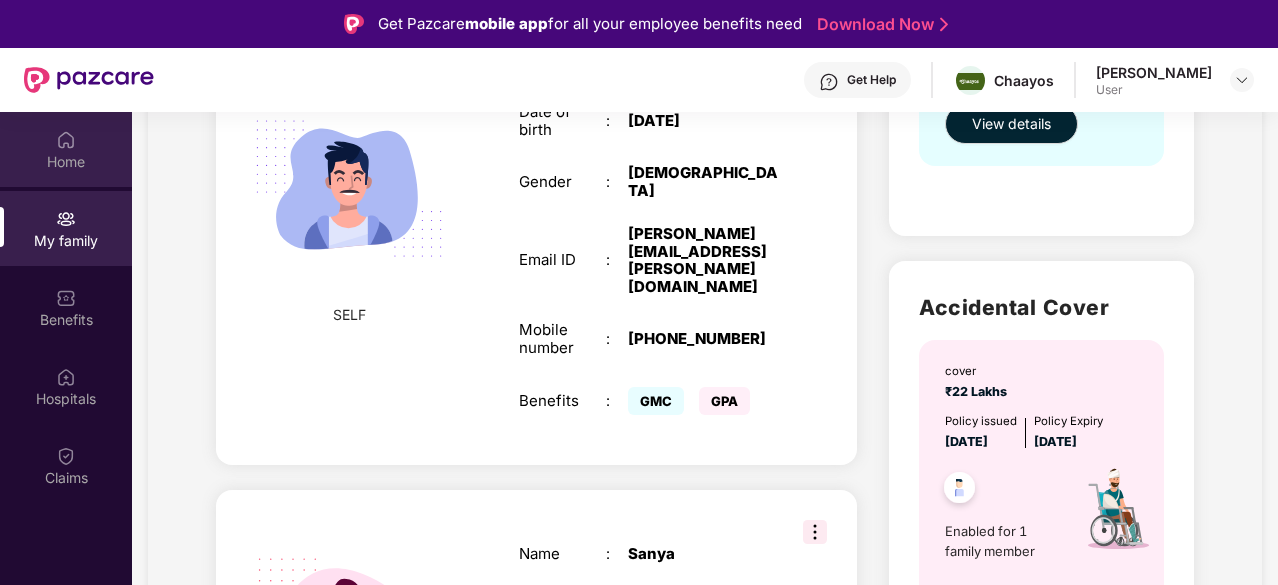 click on "Home" at bounding box center [66, 149] 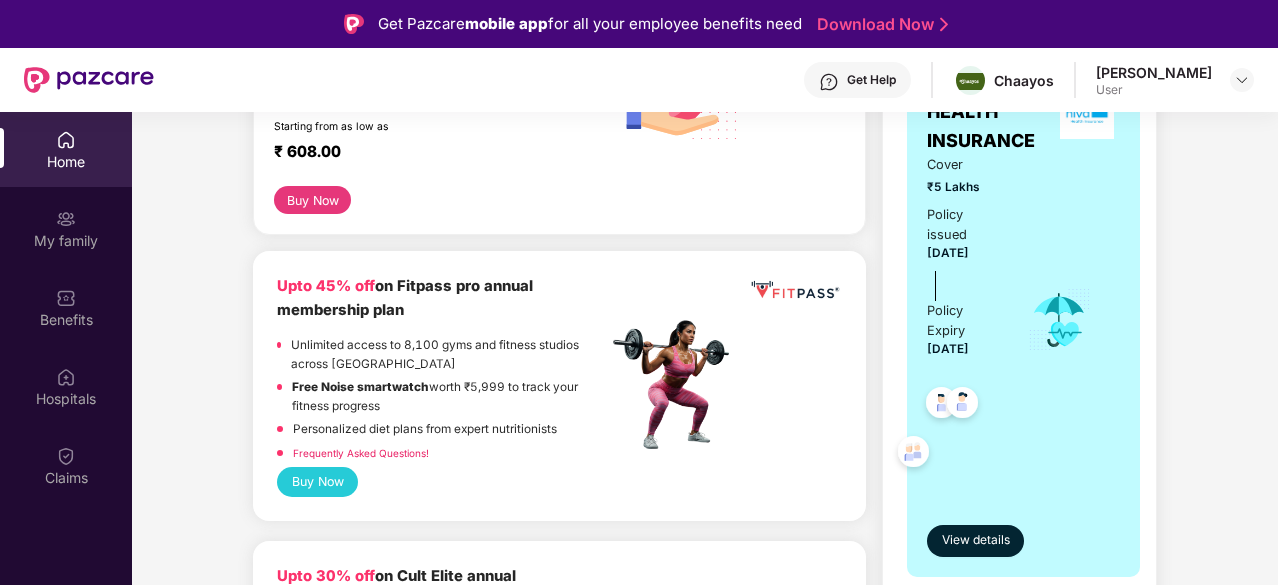 scroll, scrollTop: 526, scrollLeft: 0, axis: vertical 